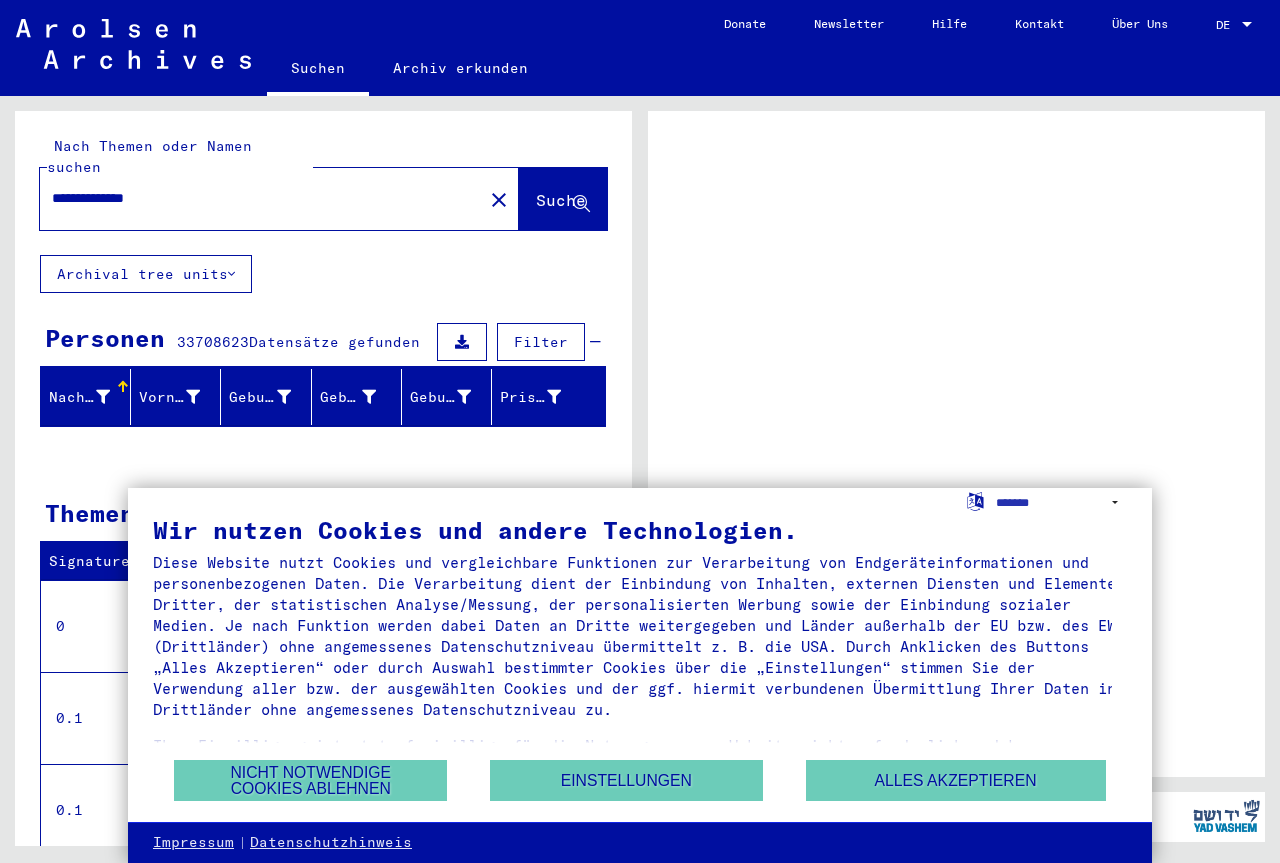 scroll, scrollTop: 0, scrollLeft: 0, axis: both 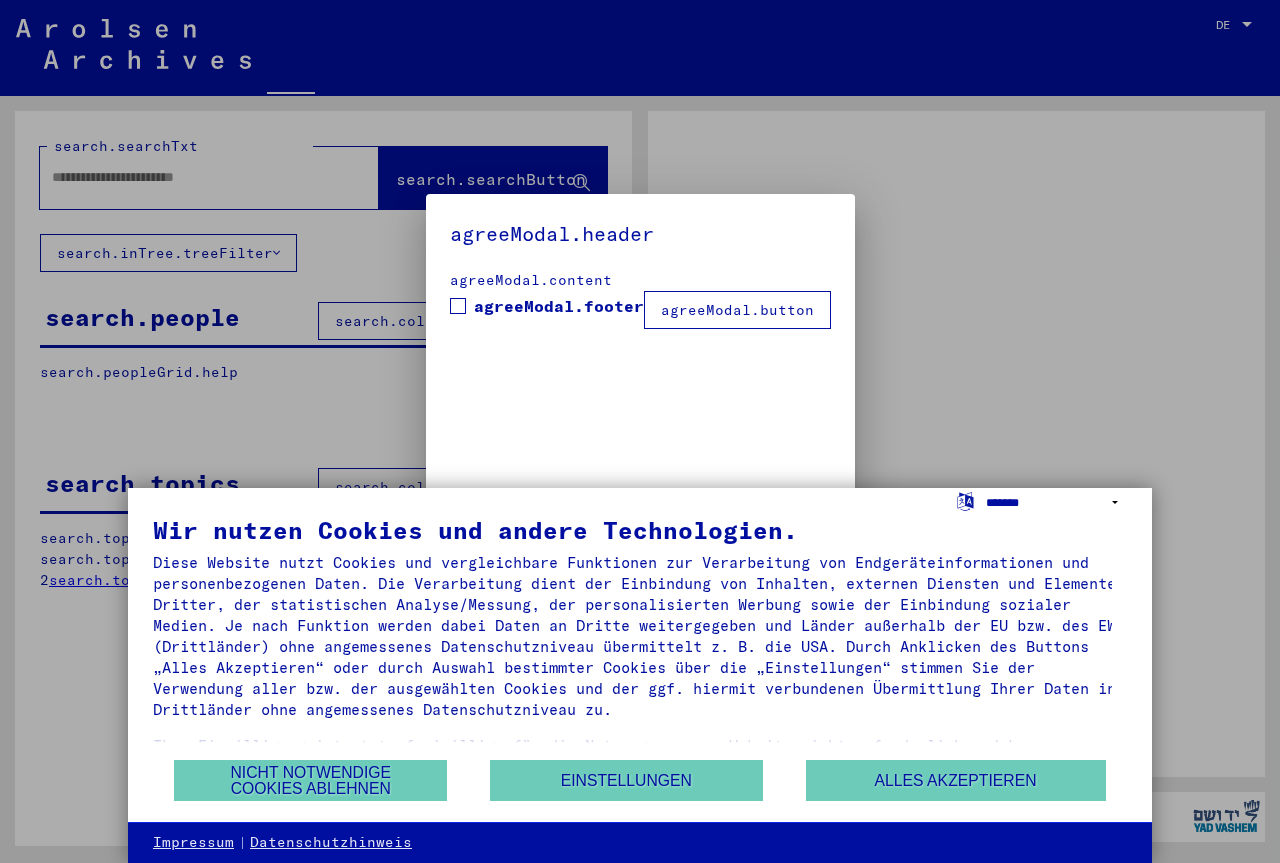 click on "**********" at bounding box center (1056, 502) 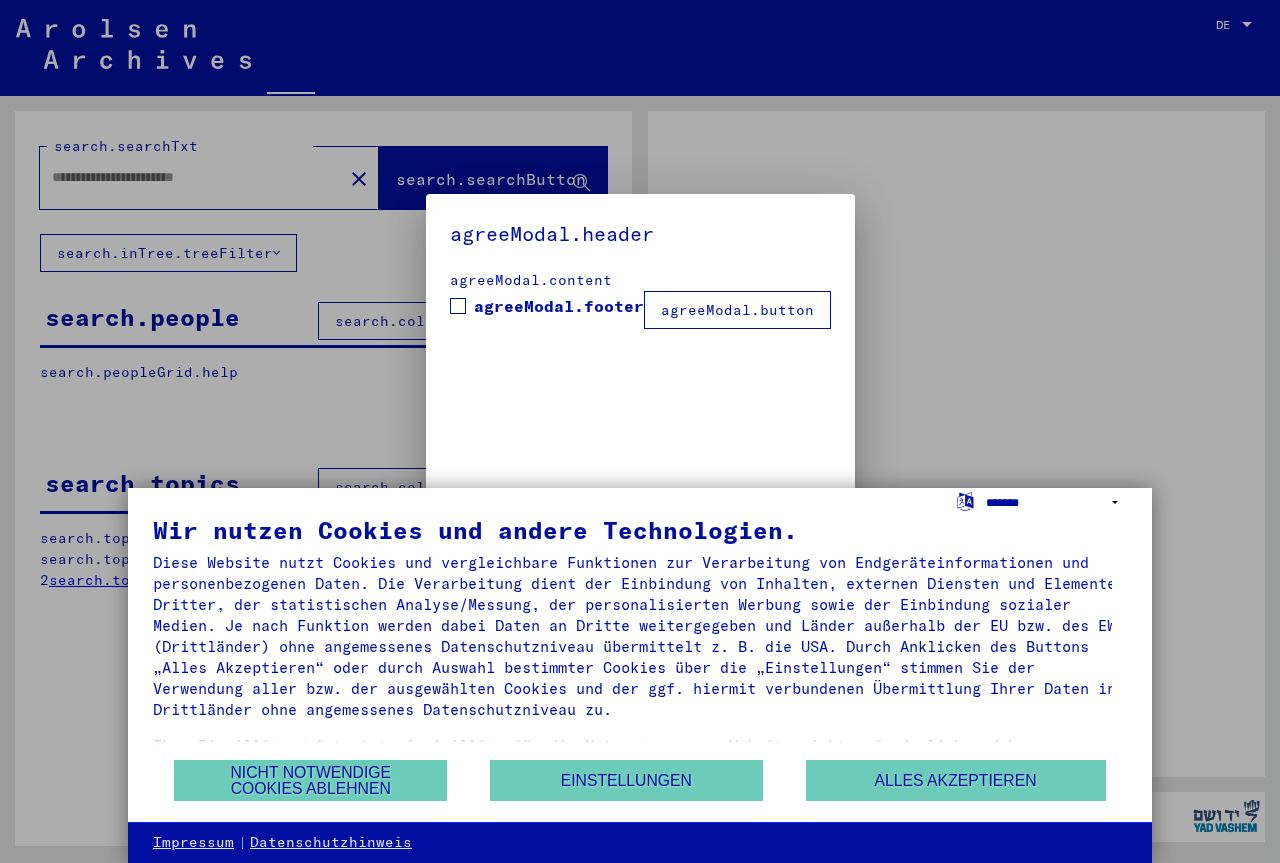 type on "**********" 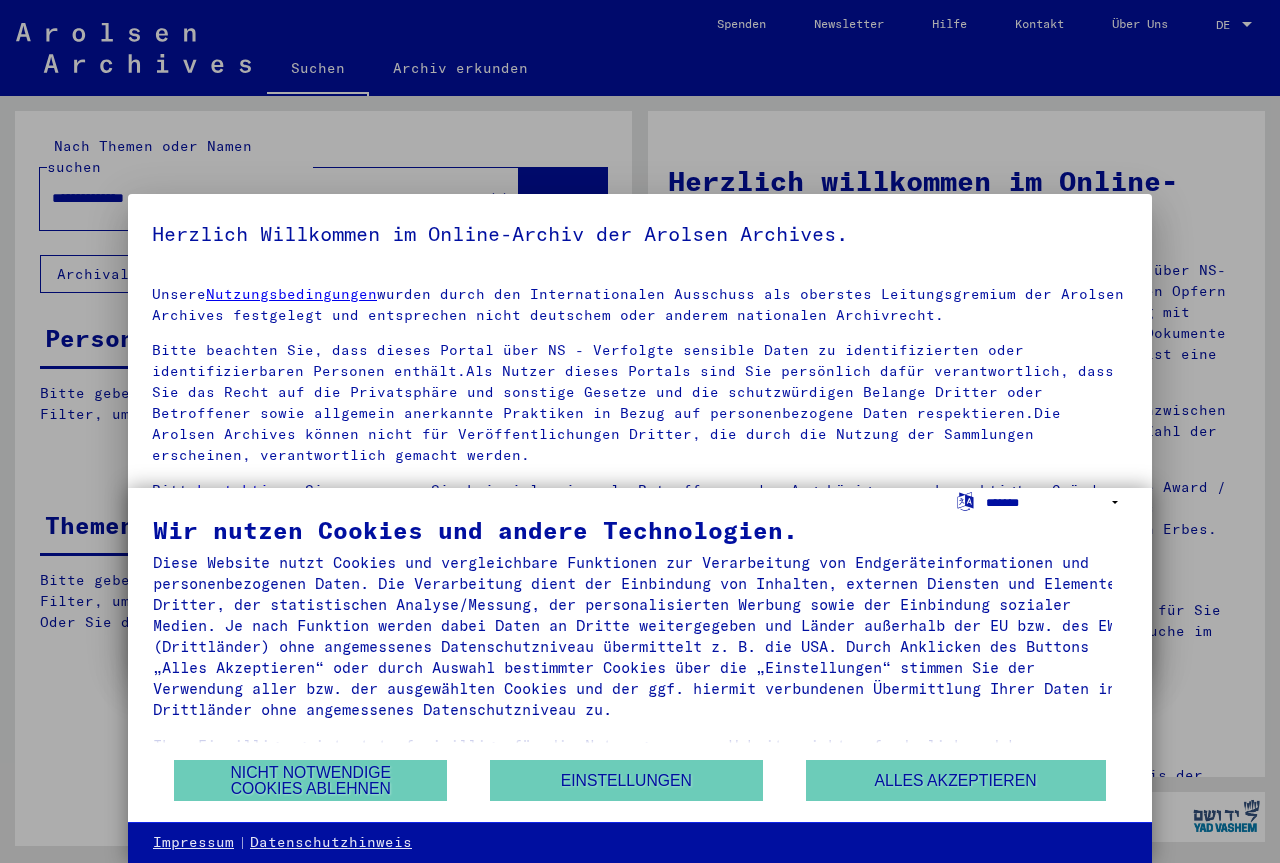 click on "**********" at bounding box center [1056, 502] 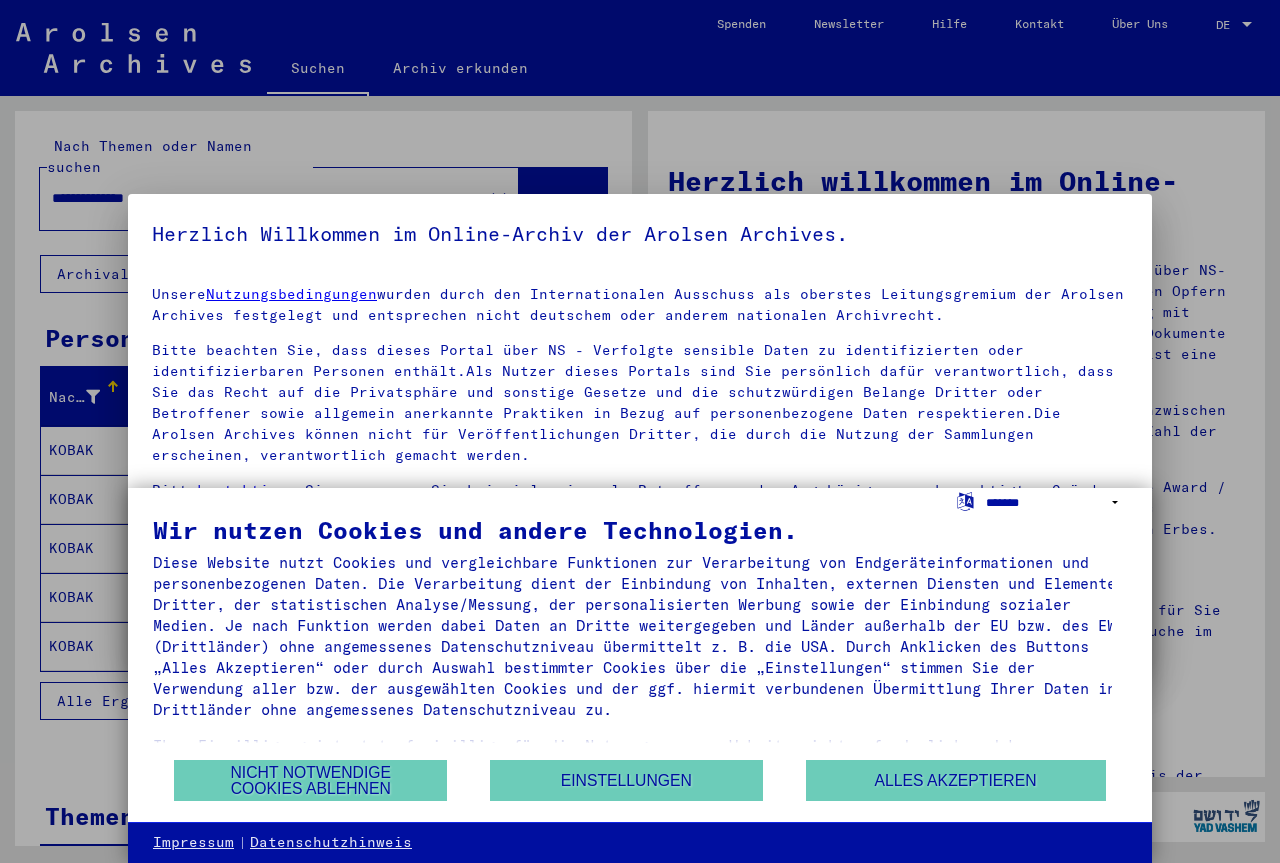 select on "*****" 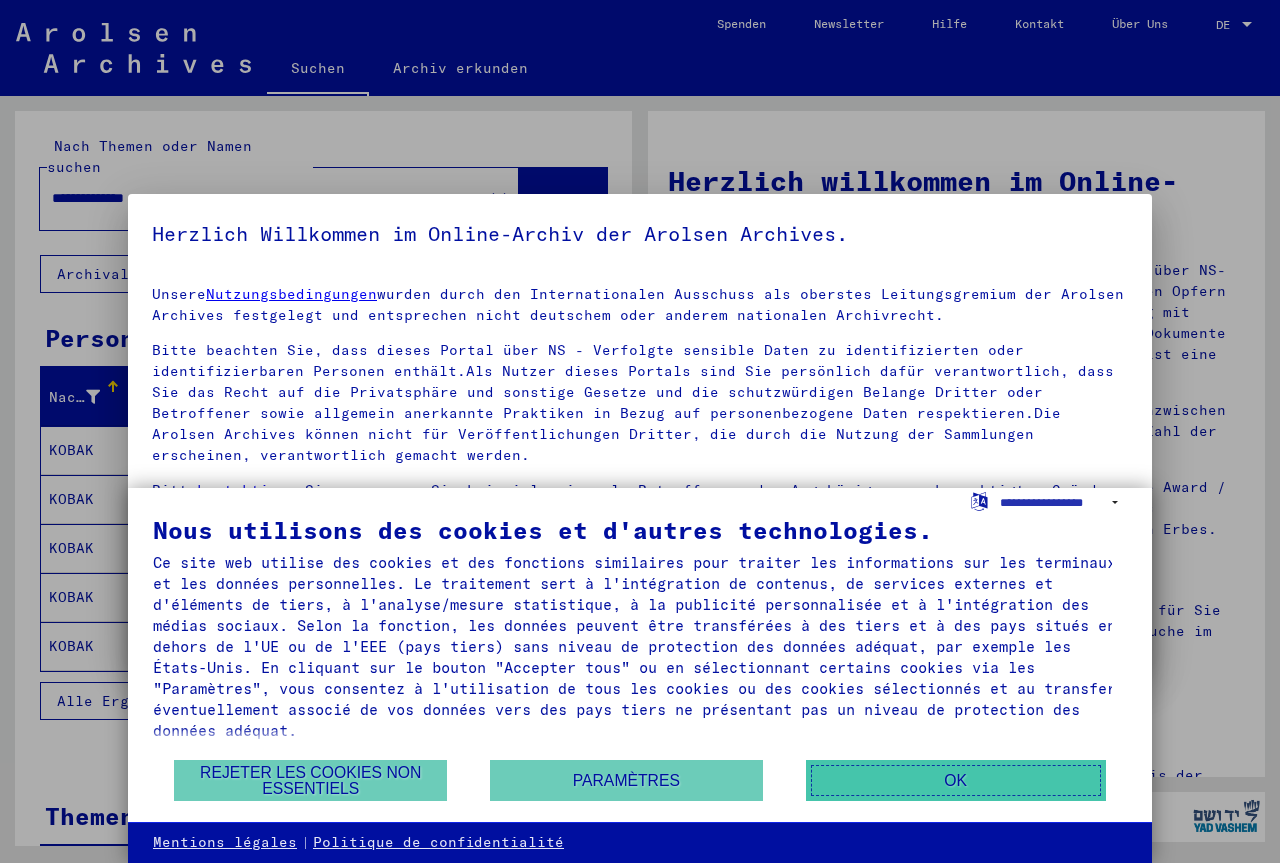 click on "OK" at bounding box center [956, 780] 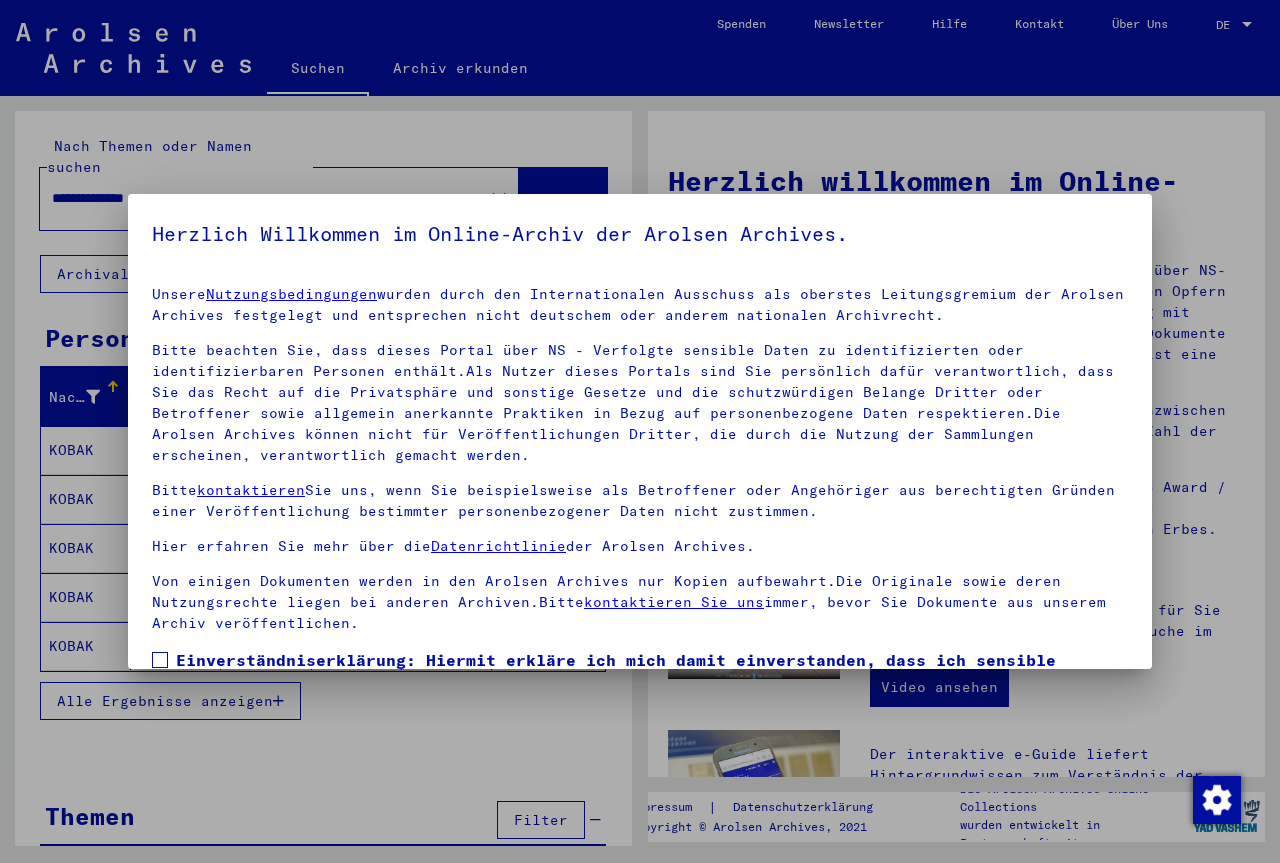 click at bounding box center (640, 431) 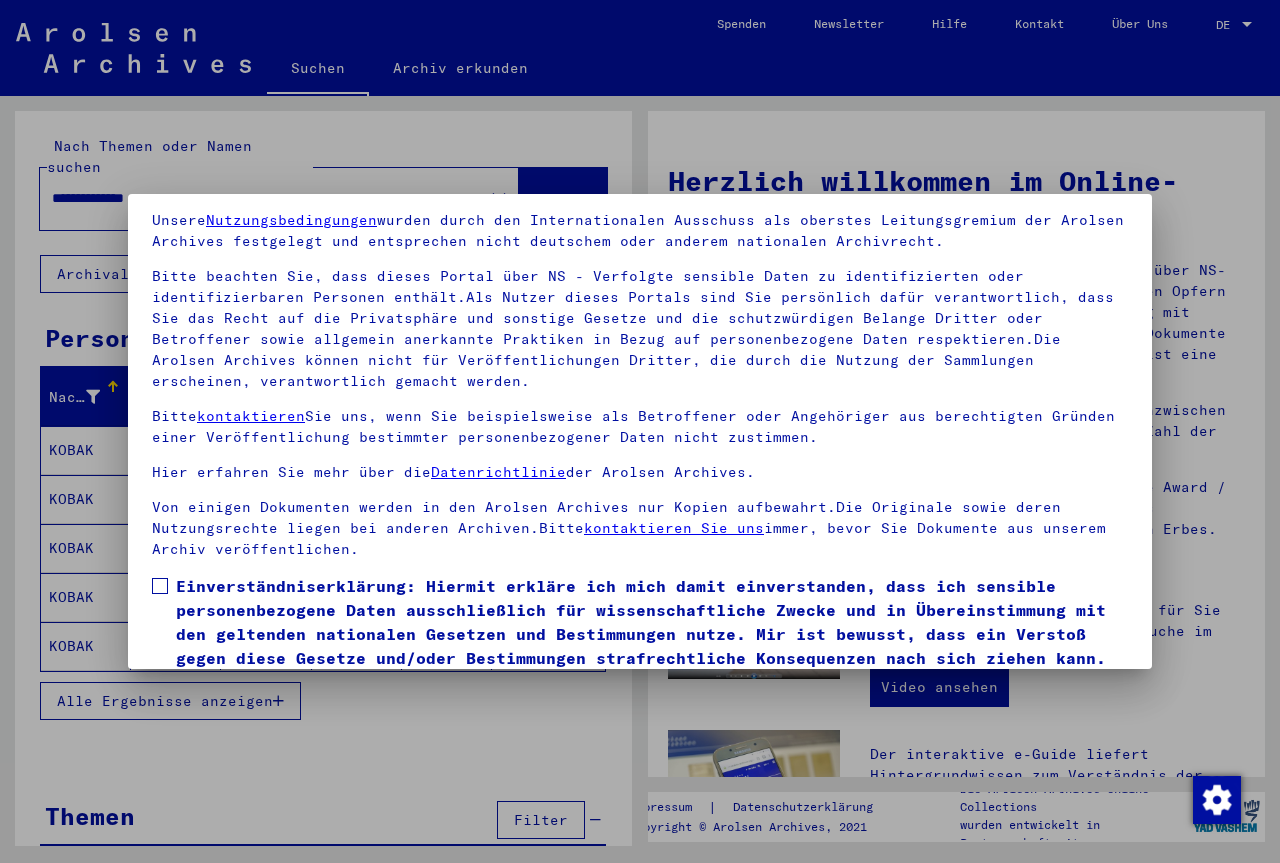 scroll, scrollTop: 147, scrollLeft: 0, axis: vertical 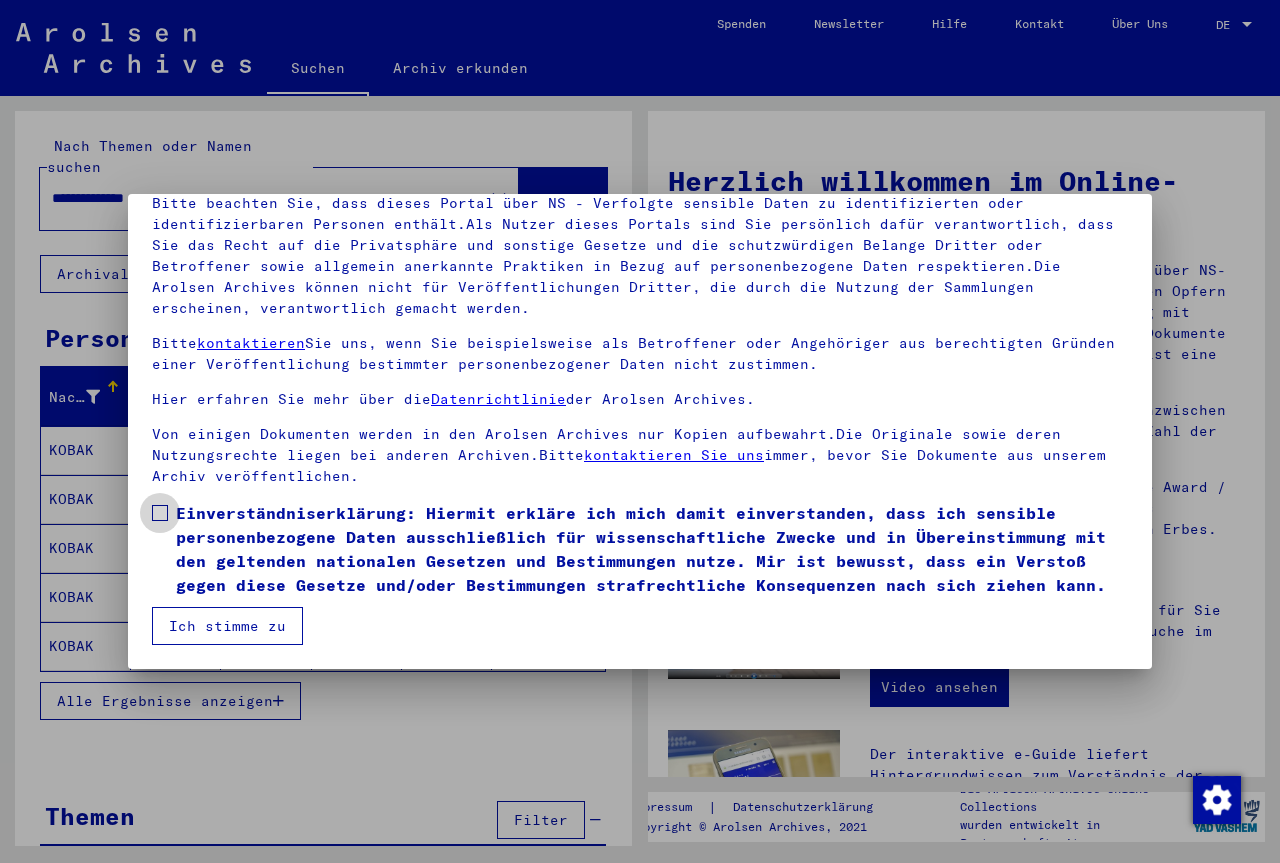 click at bounding box center [160, 513] 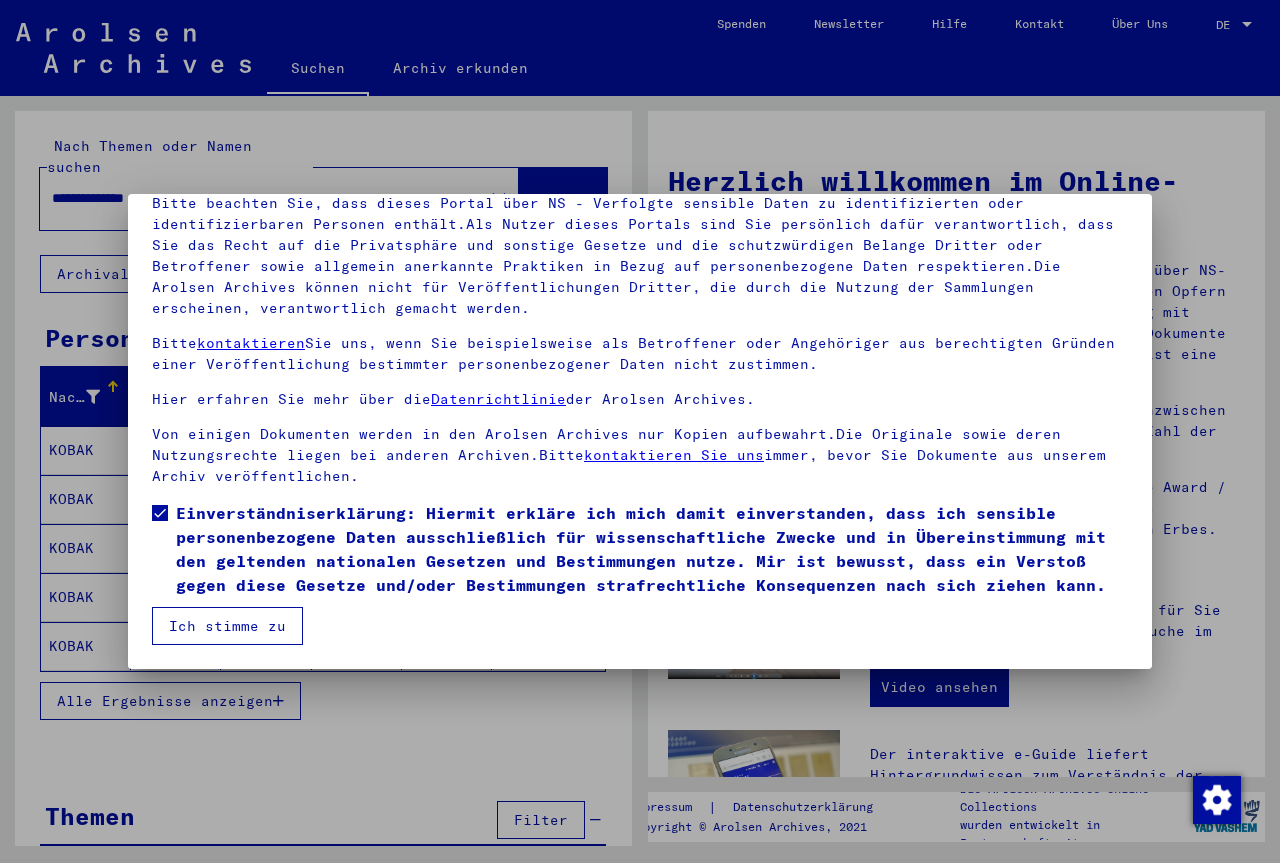 click on "Ich stimme zu" at bounding box center (227, 626) 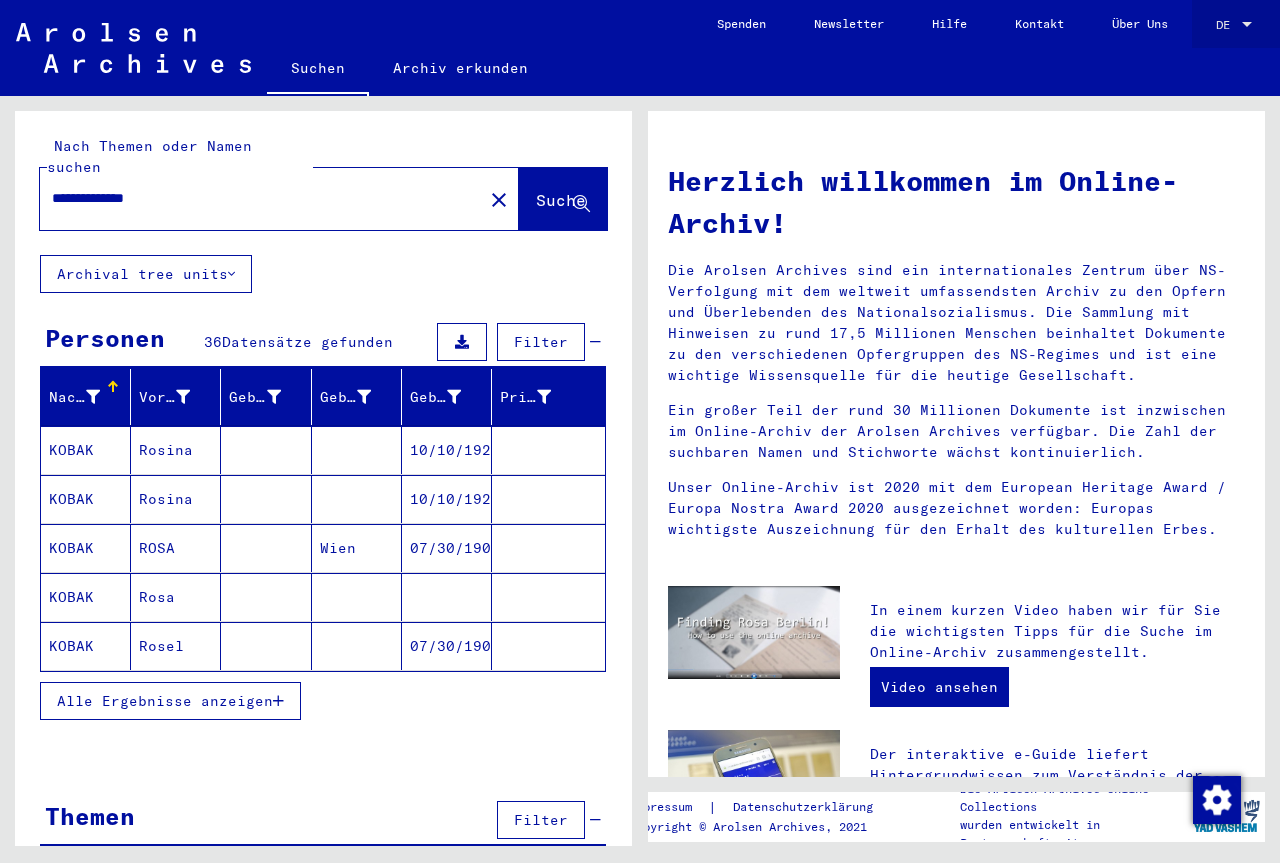 click at bounding box center (1247, 25) 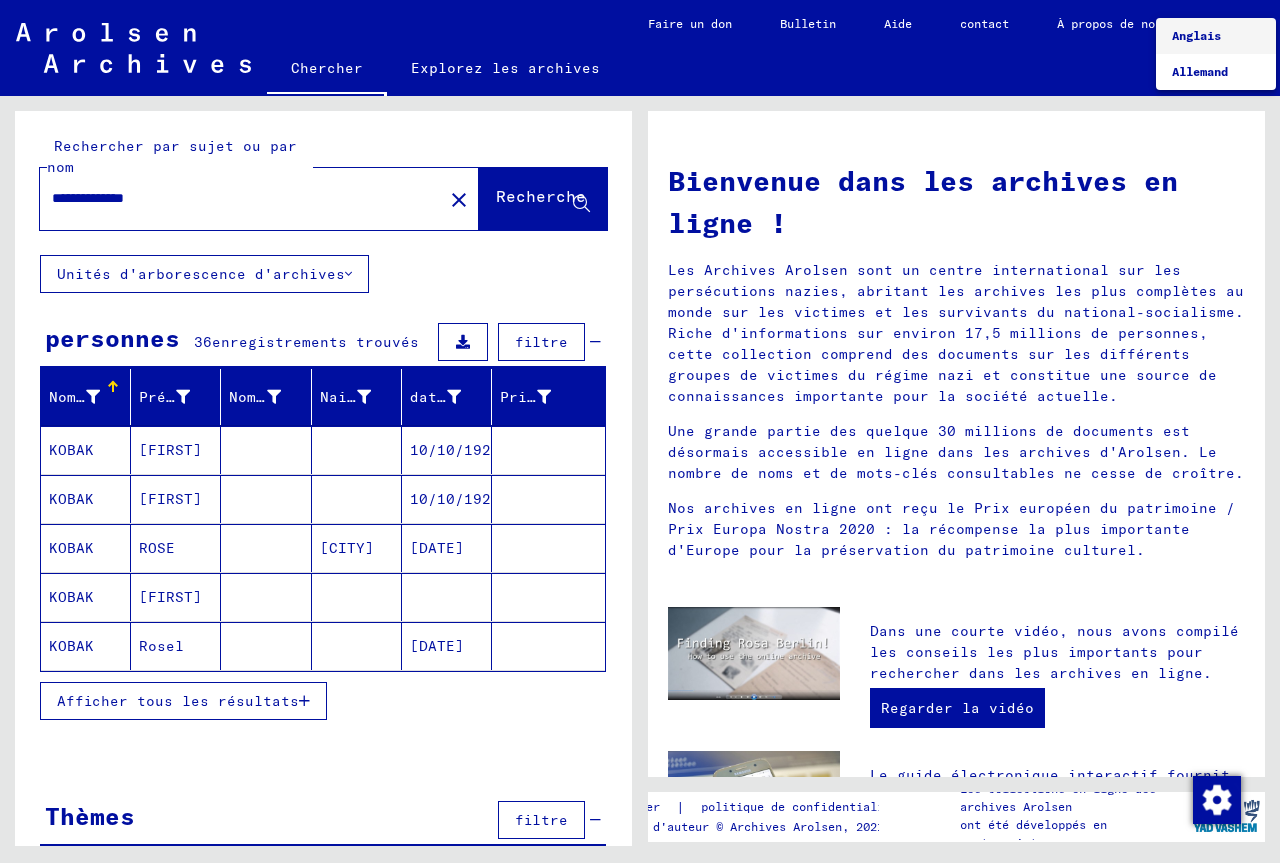 click at bounding box center (640, 431) 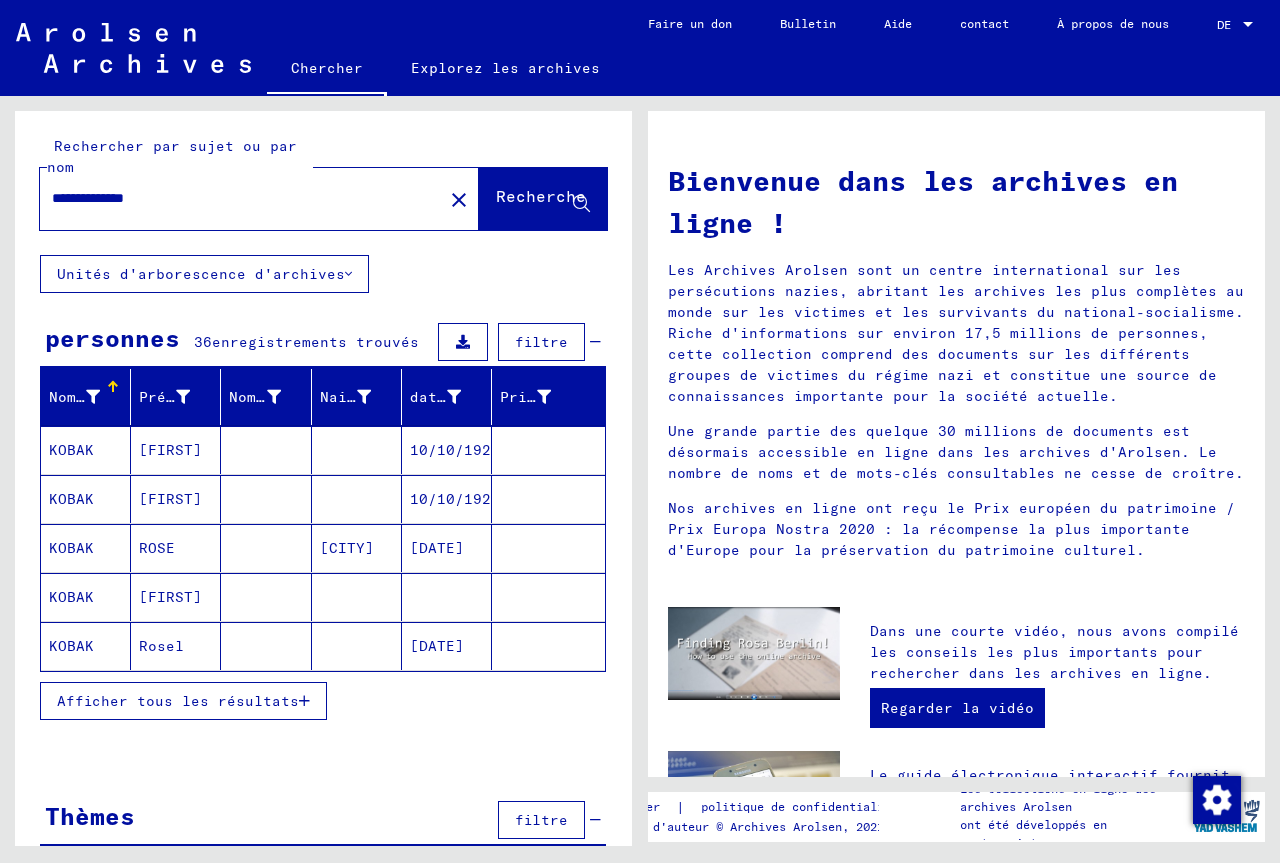 click on "Afficher tous les résultats" at bounding box center [178, 701] 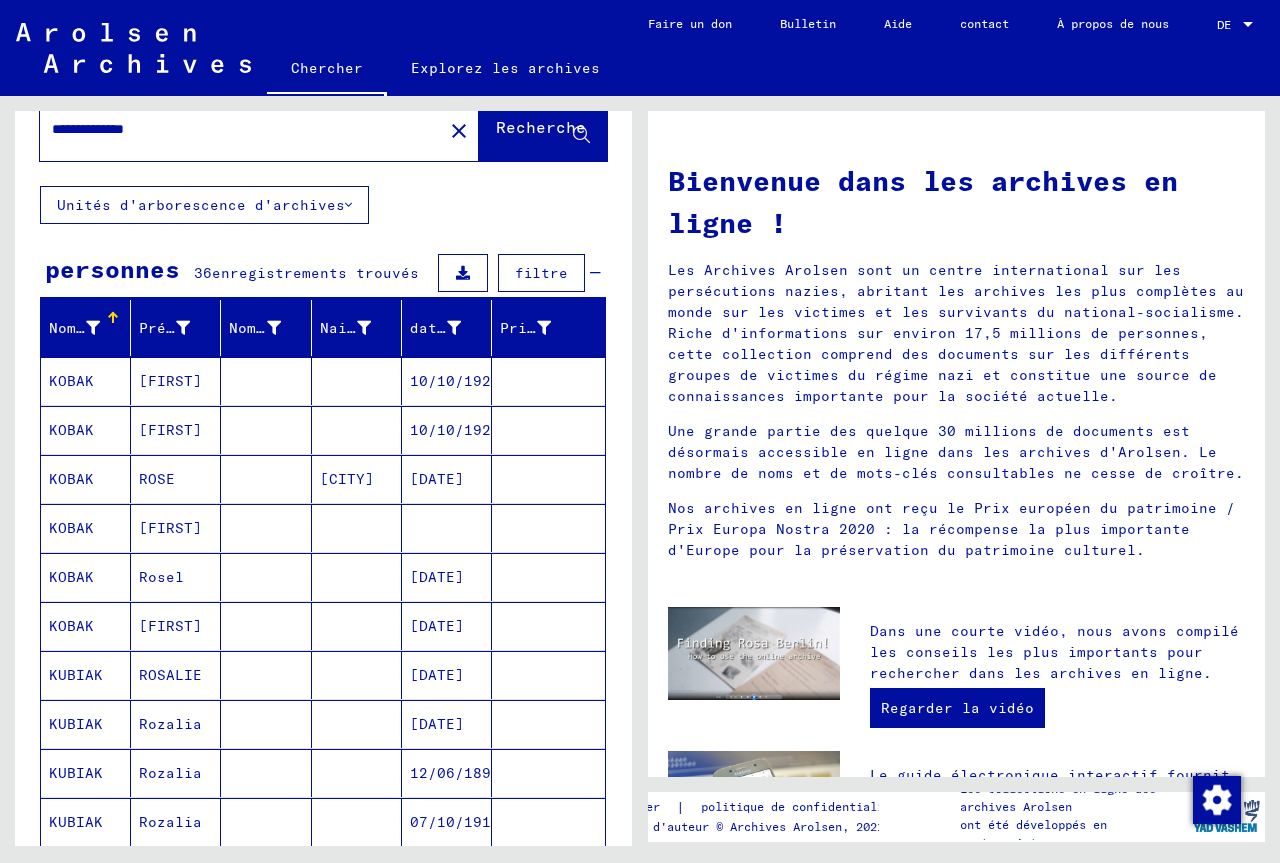 scroll, scrollTop: 100, scrollLeft: 0, axis: vertical 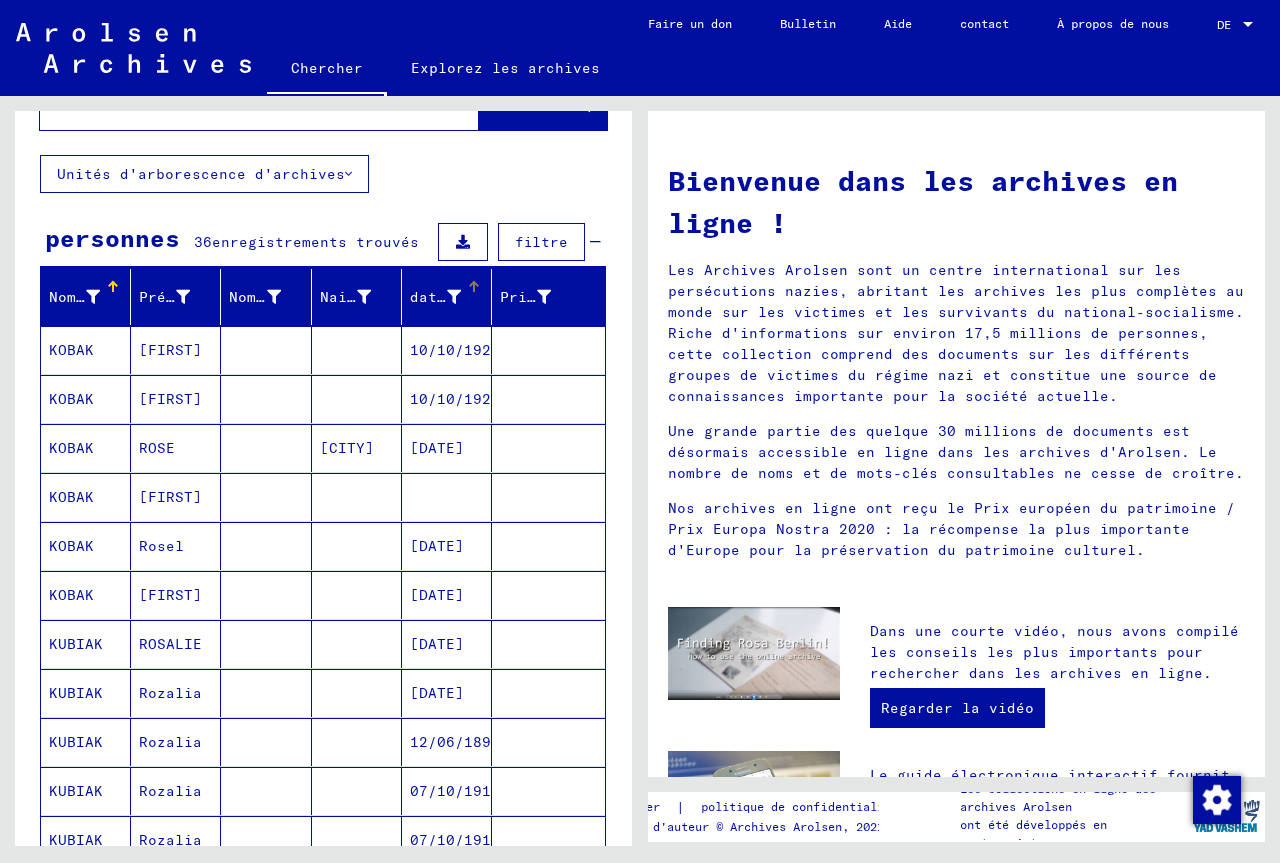 click on "date de naissance" at bounding box center (450, 297) 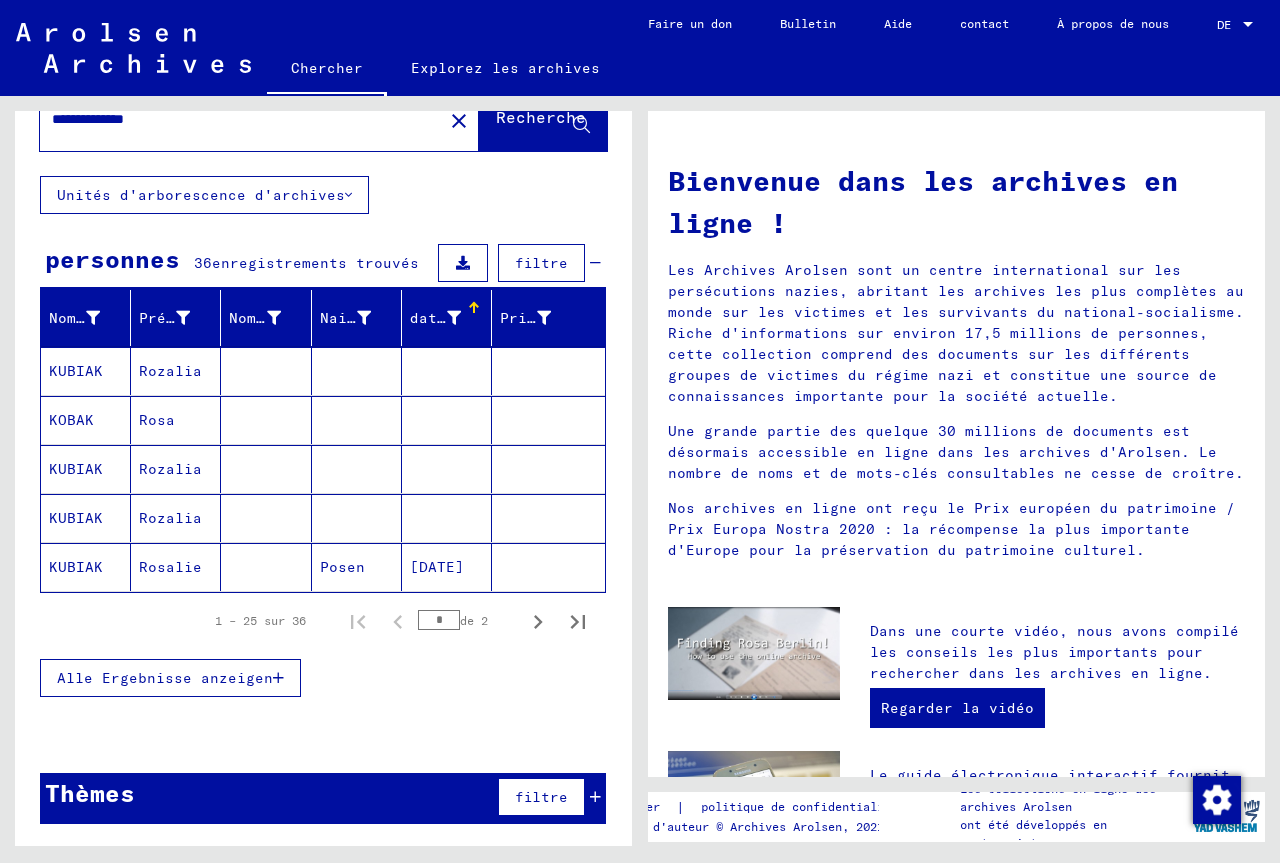 scroll, scrollTop: 79, scrollLeft: 0, axis: vertical 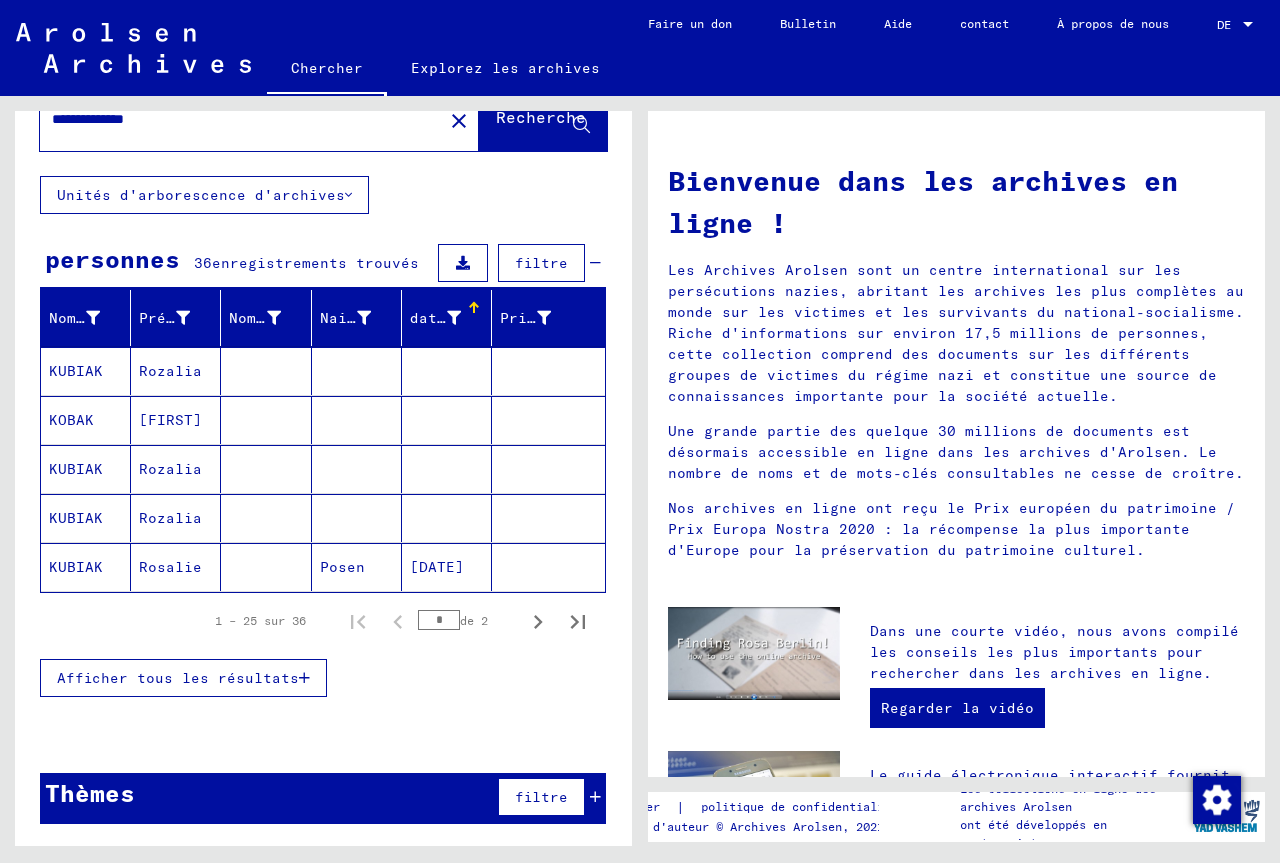 click on "date de naissance" at bounding box center (447, 318) 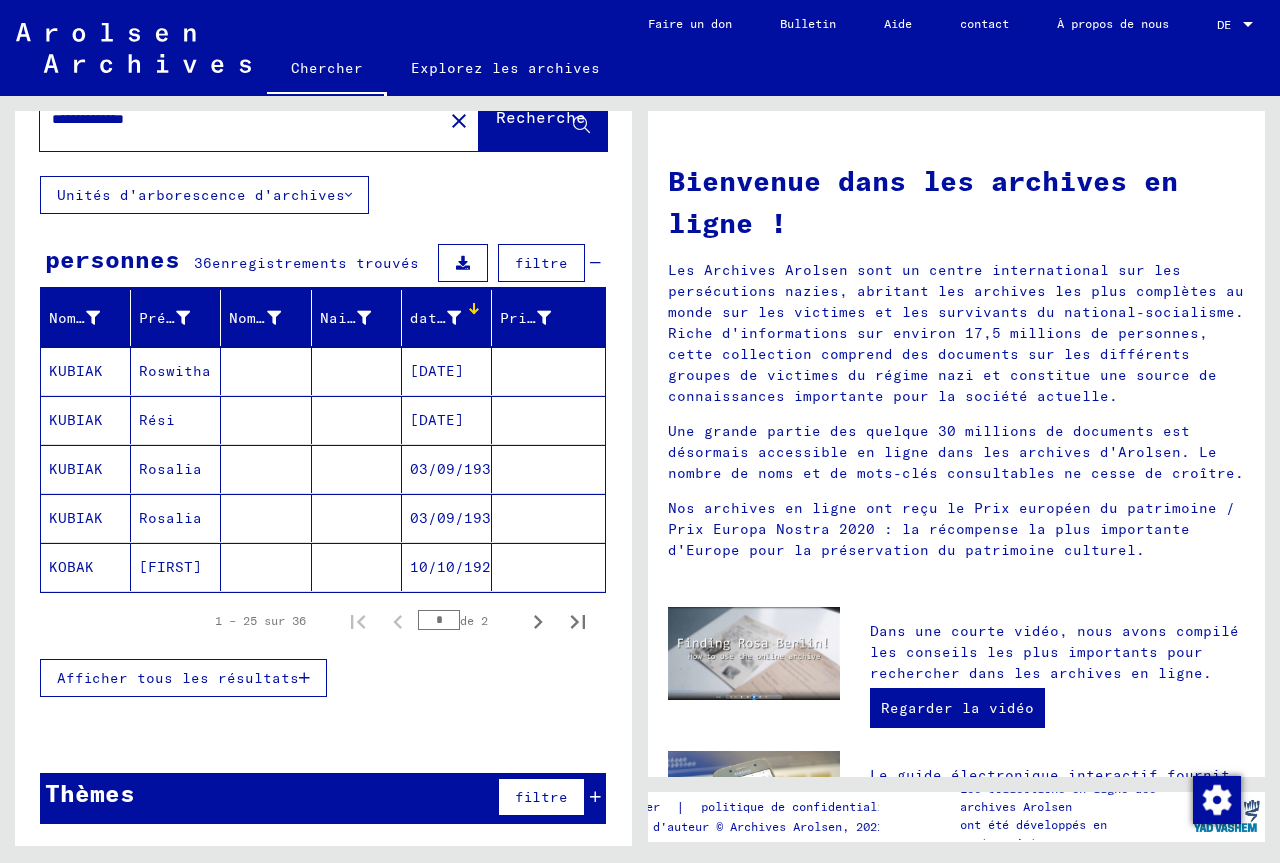 click at bounding box center (476, 311) 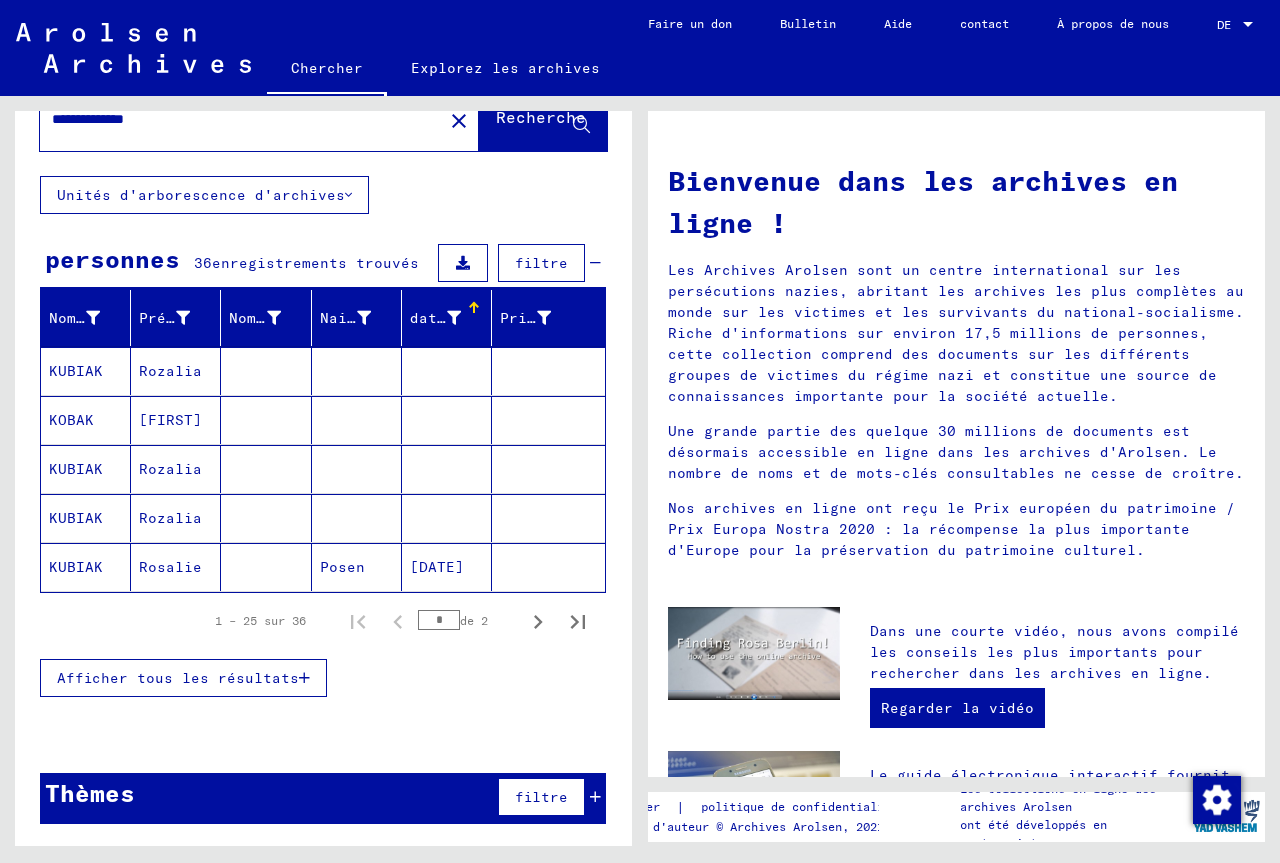 click on "date de naissance" at bounding box center (450, 318) 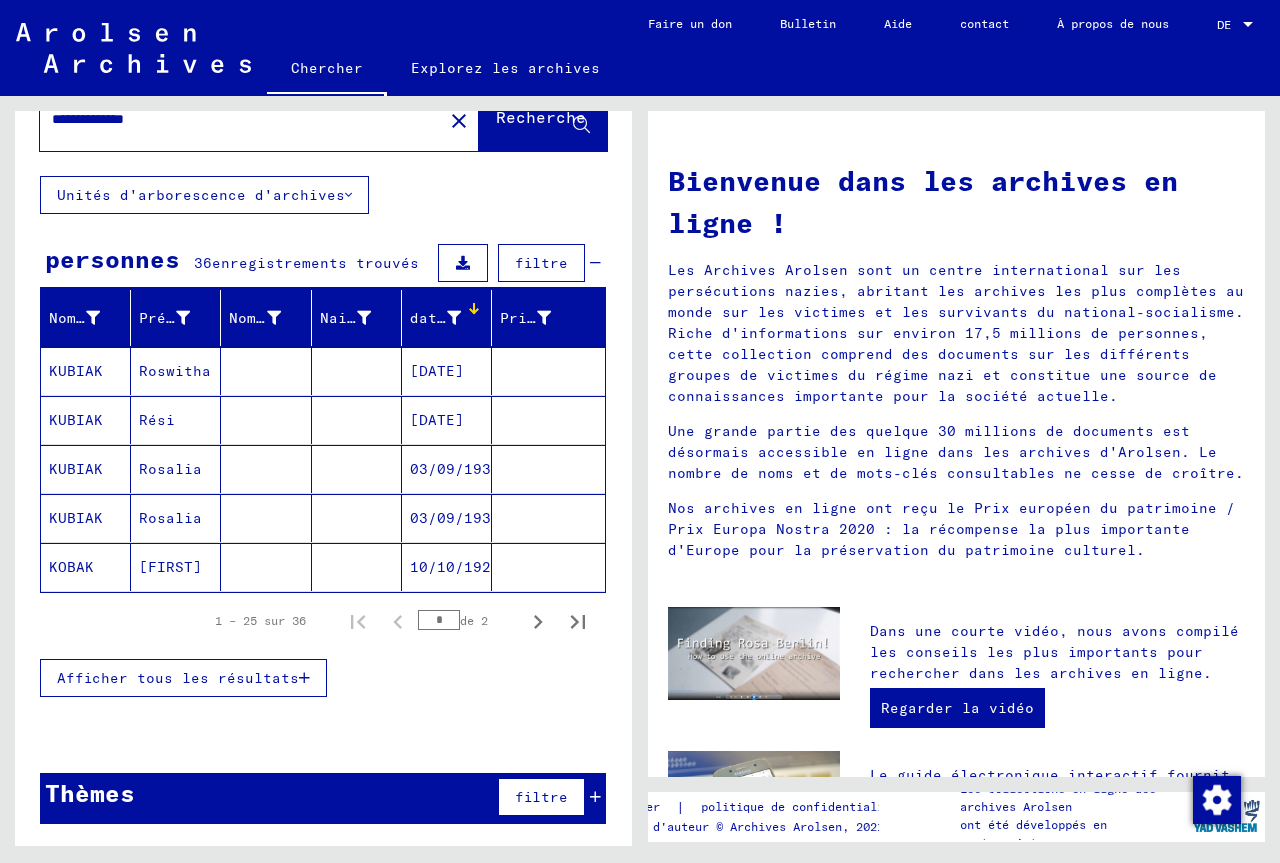 click at bounding box center [473, 313] 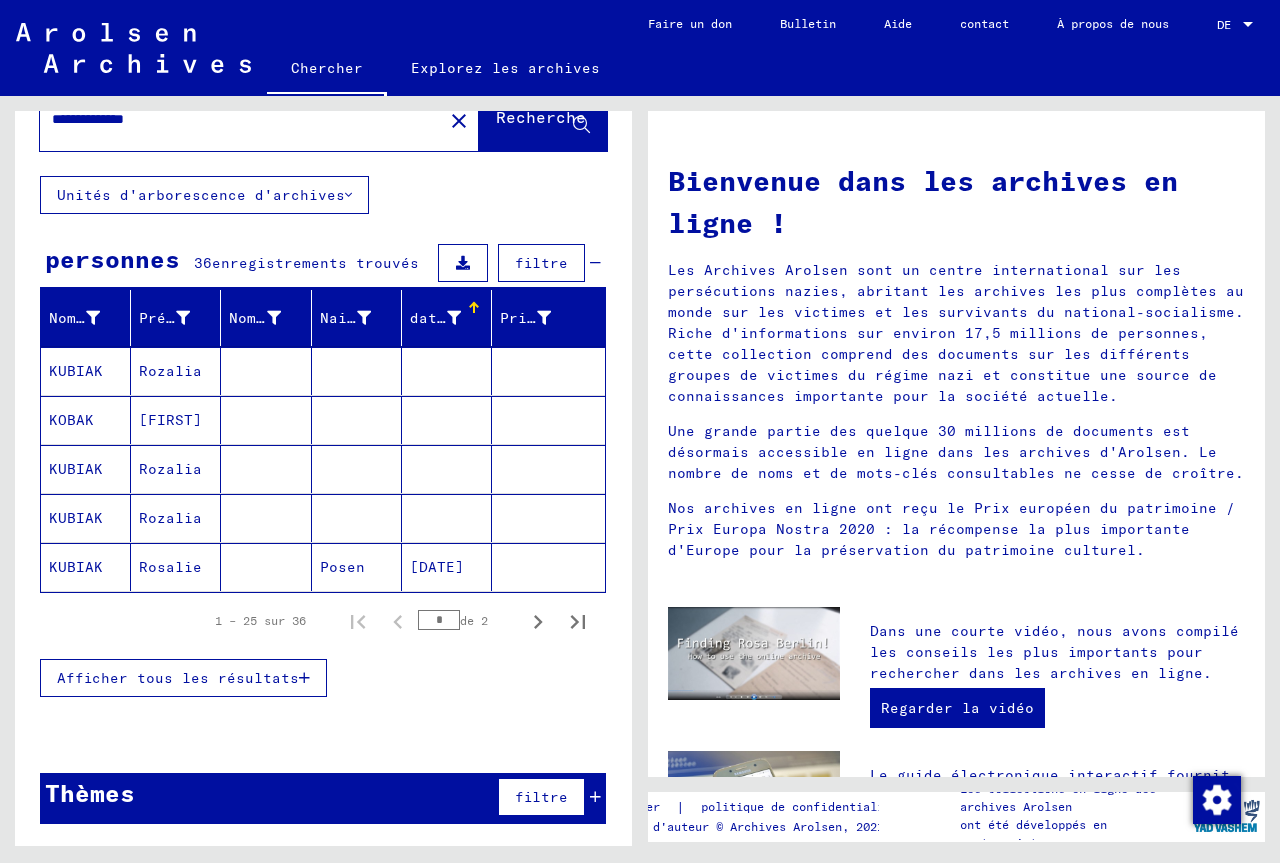 click on "date de naissance" at bounding box center [450, 318] 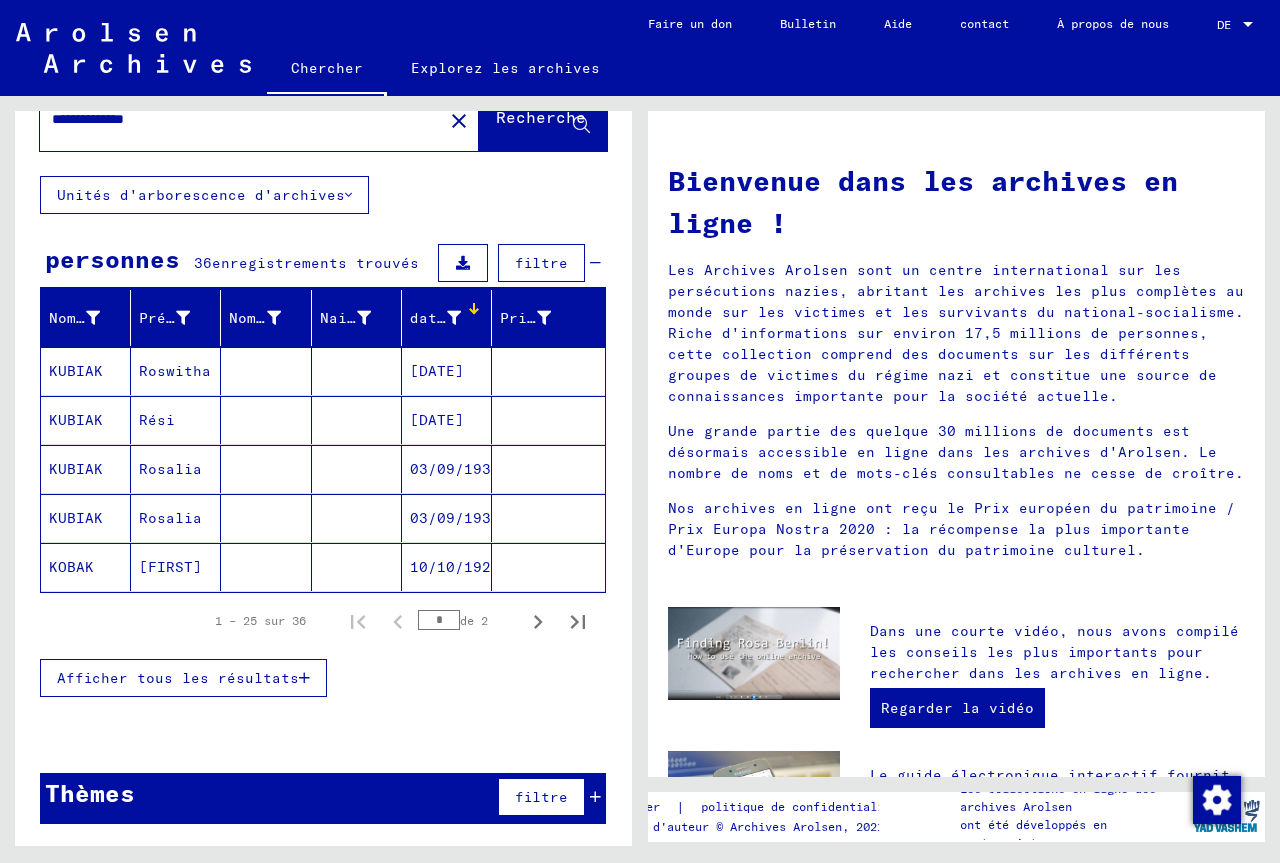 click on "filtre" at bounding box center (541, 263) 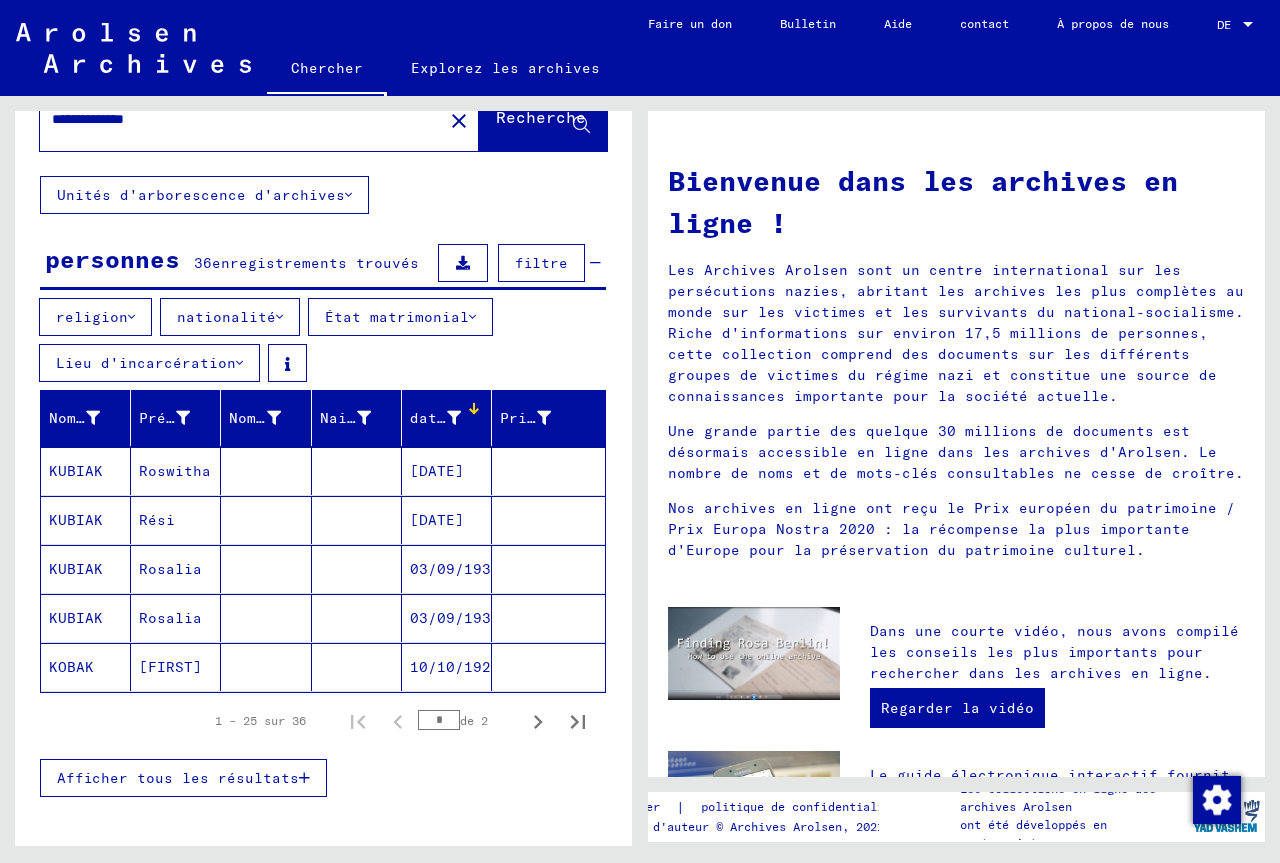 scroll, scrollTop: 0, scrollLeft: 0, axis: both 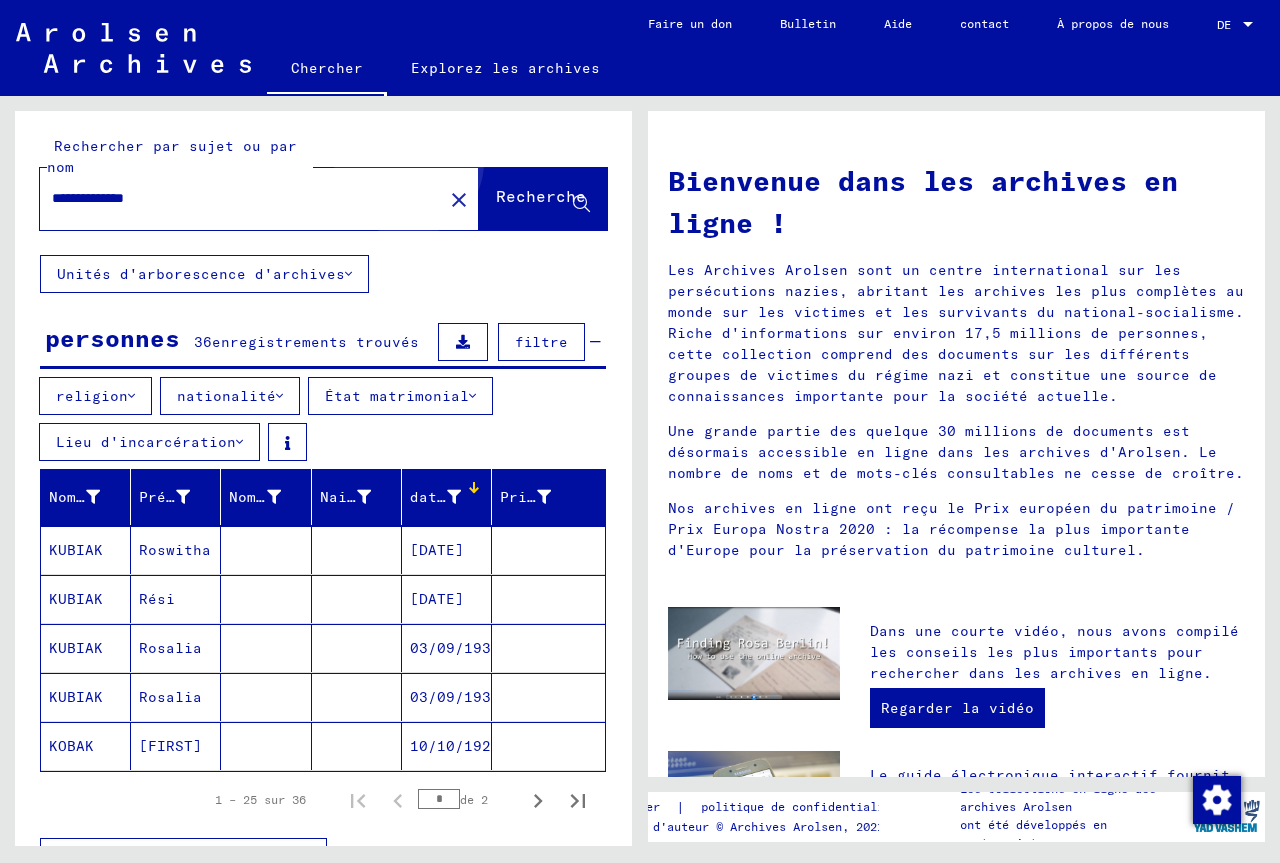 click on "Recherche" 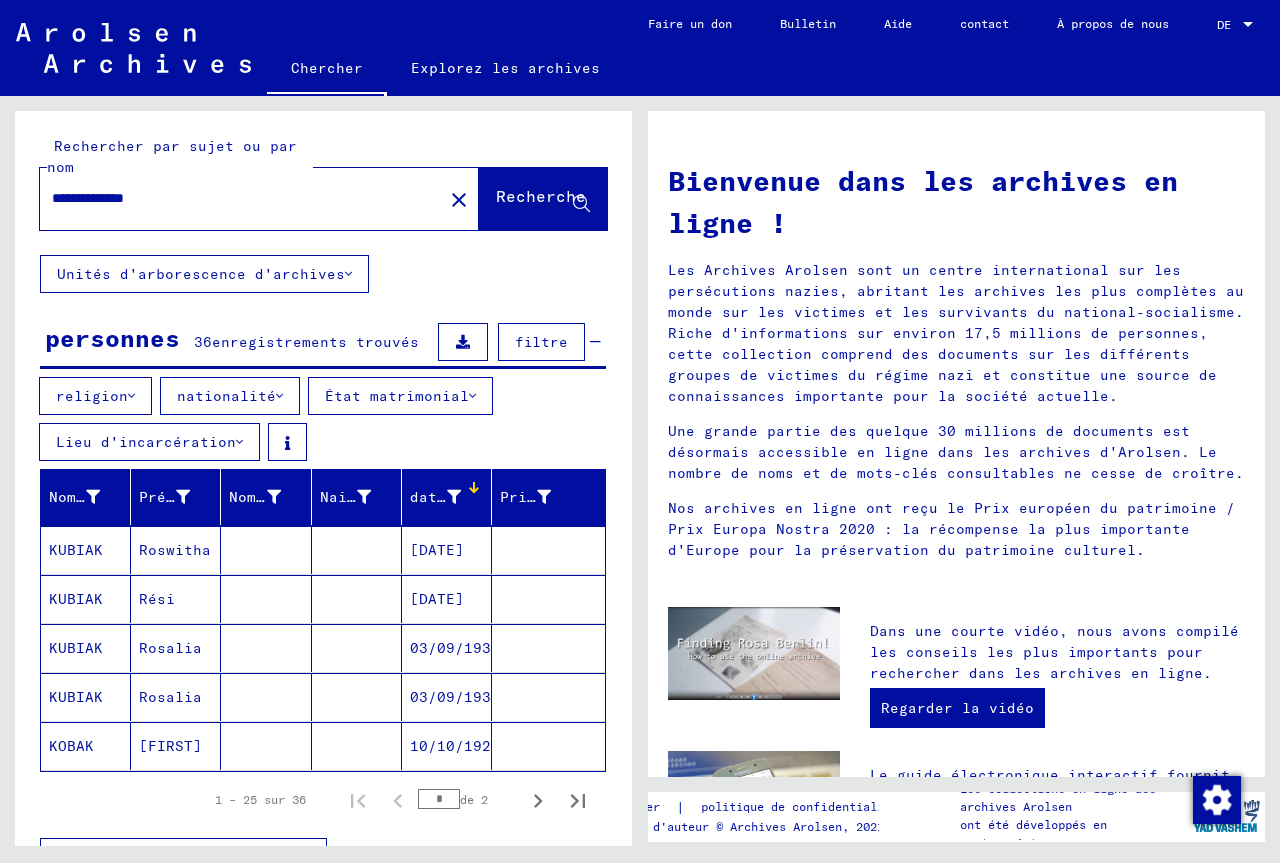 click on "Recherche" 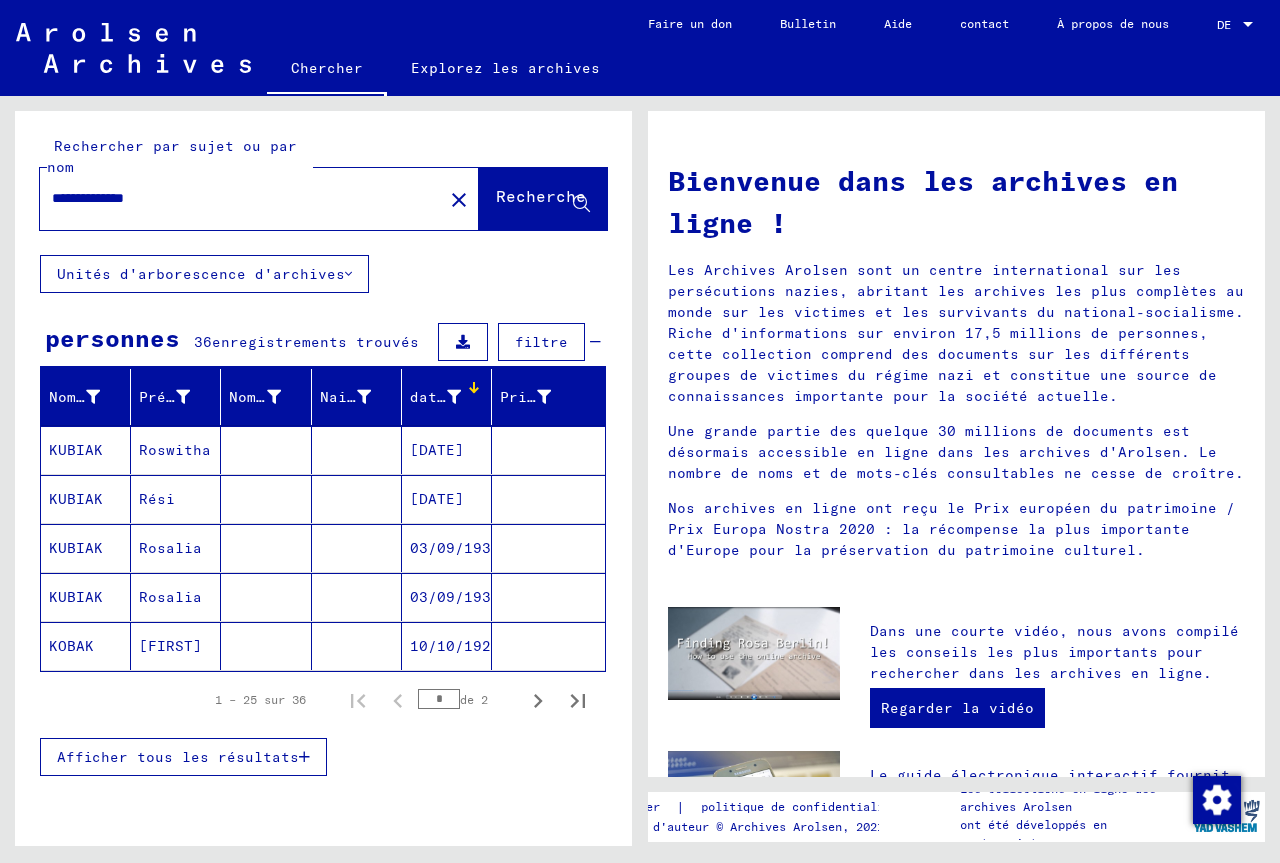 click on "Afficher tous les résultats" at bounding box center (178, 757) 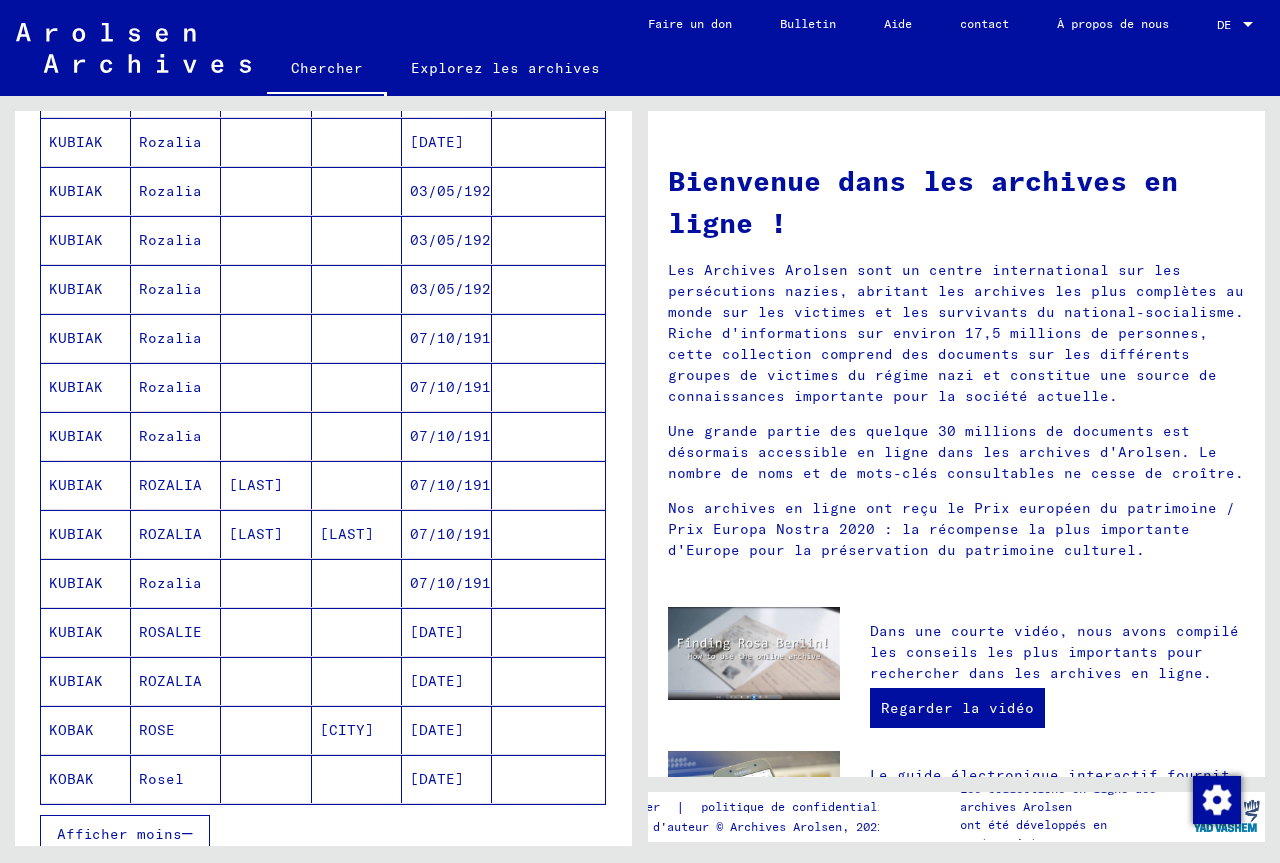scroll, scrollTop: 900, scrollLeft: 0, axis: vertical 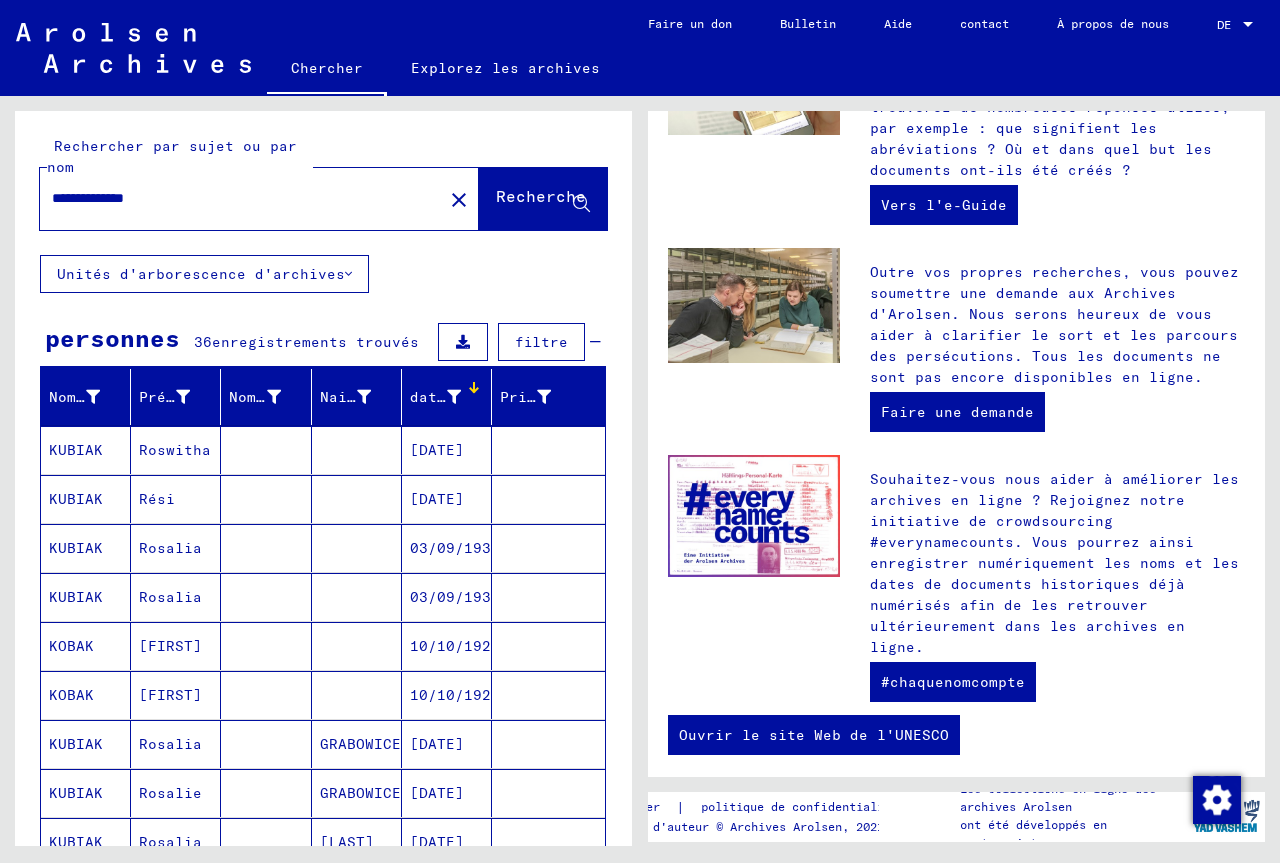click on "**********" at bounding box center (235, 198) 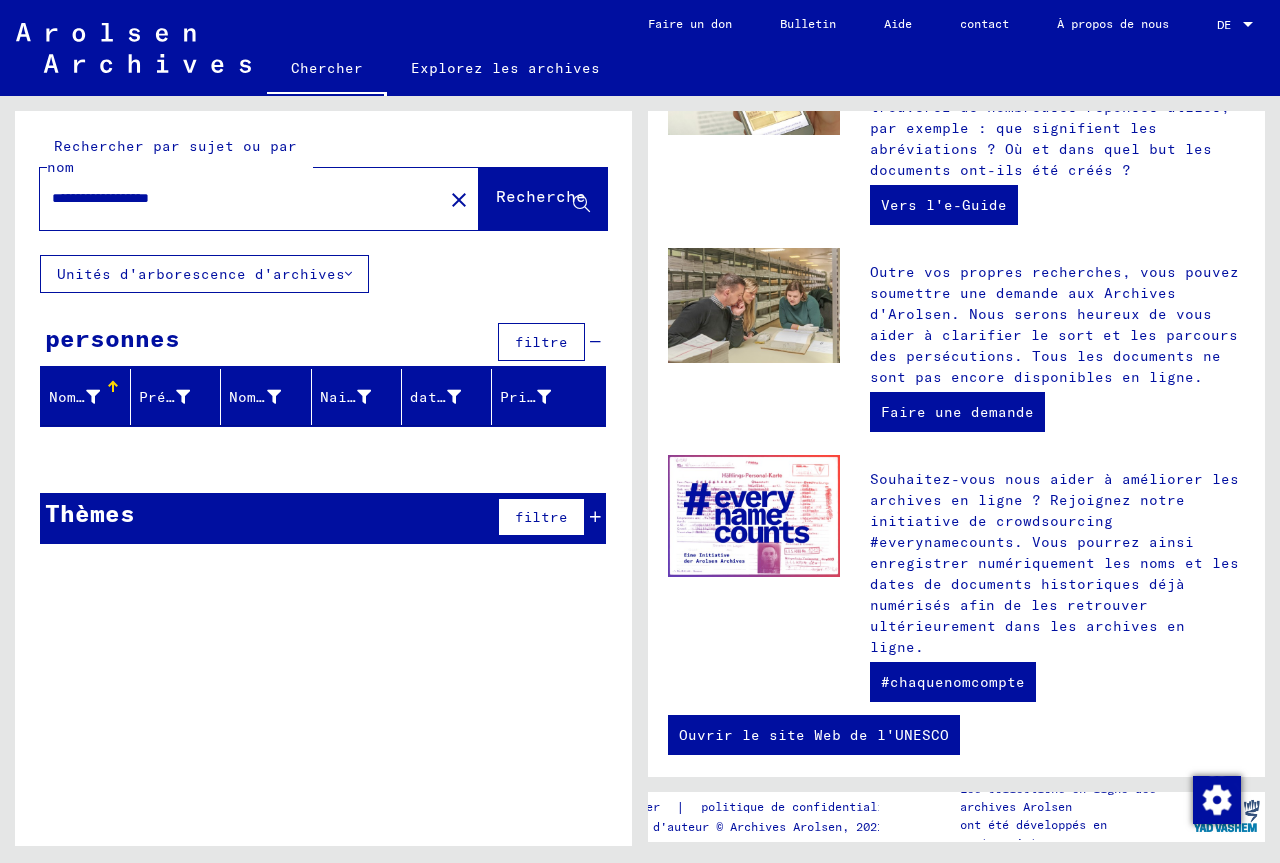click on "Recherche" 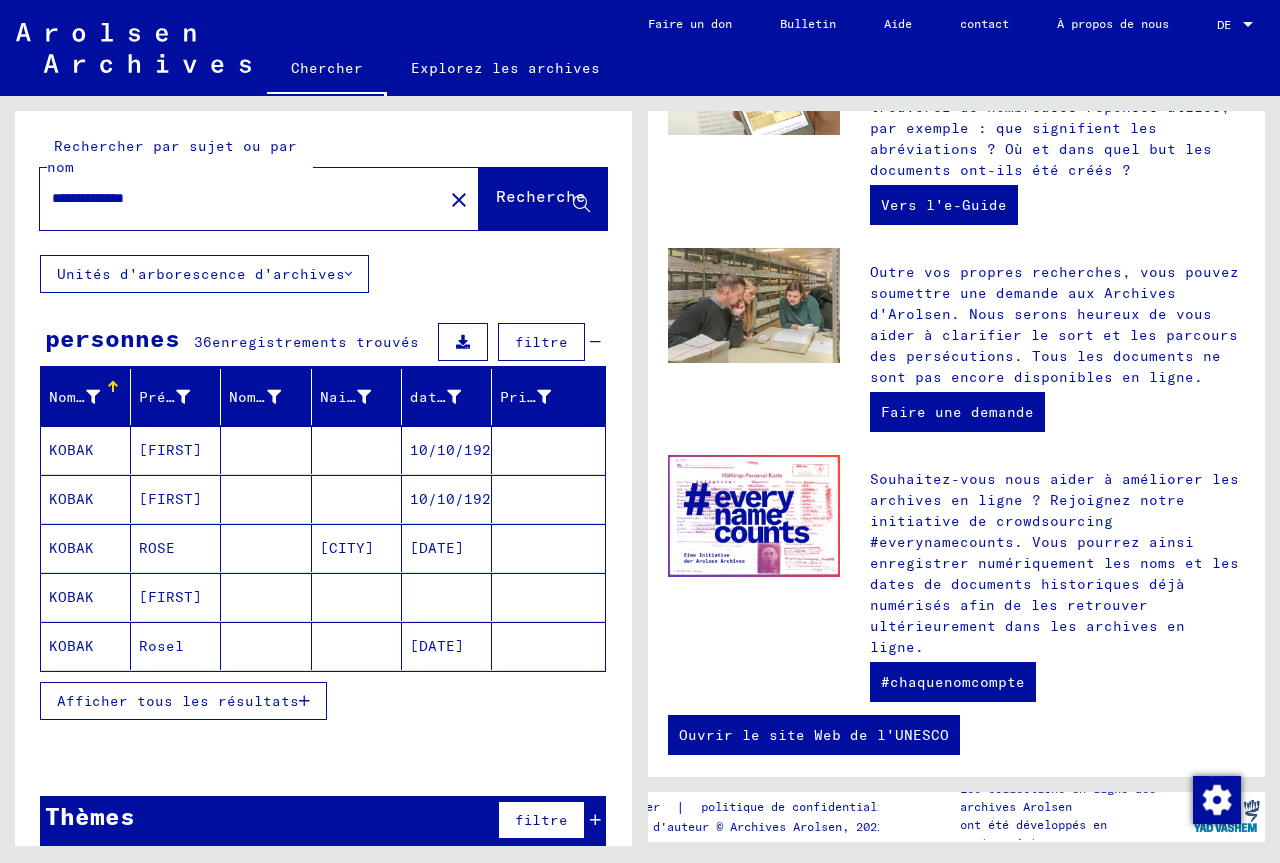 click on "Afficher tous les résultats" at bounding box center [178, 701] 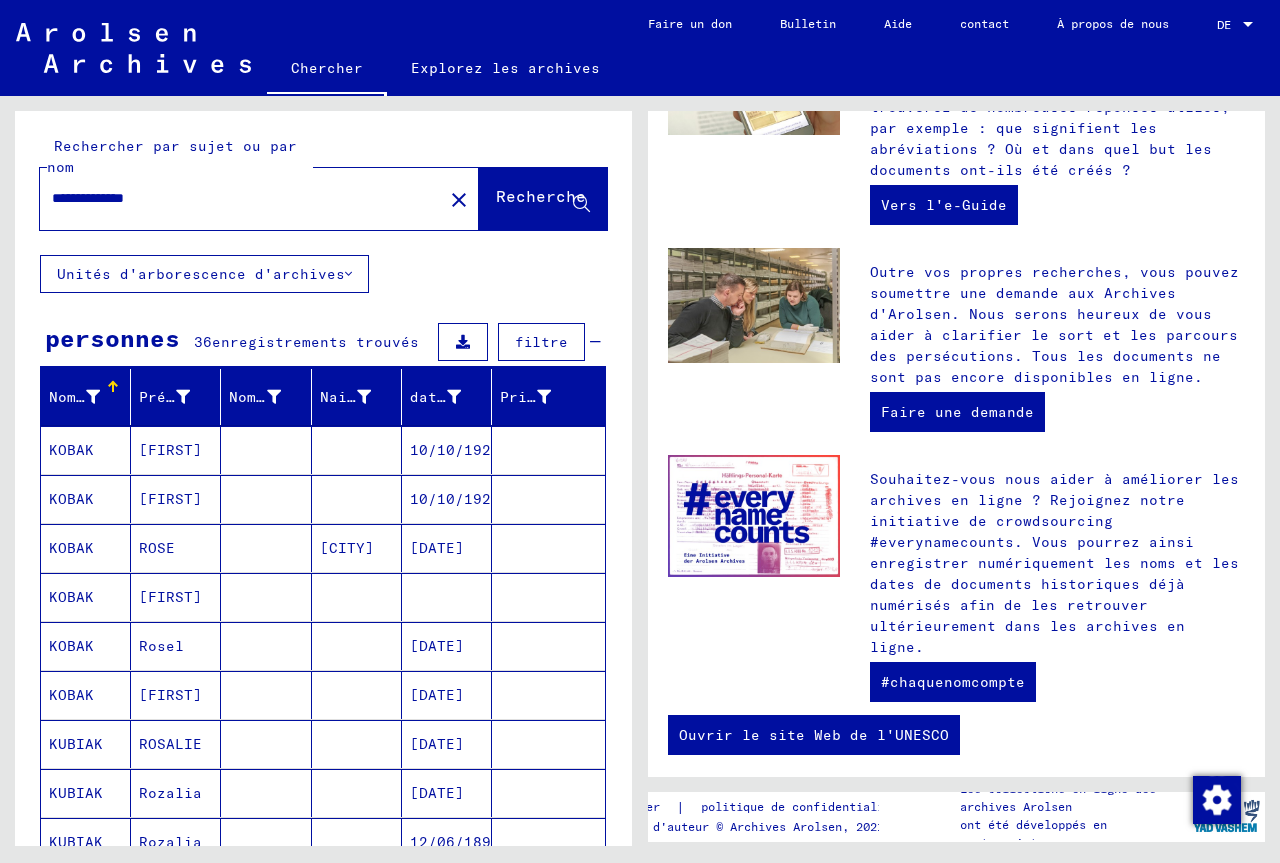 drag, startPoint x: 474, startPoint y: 744, endPoint x: 484, endPoint y: 745, distance: 10.049875 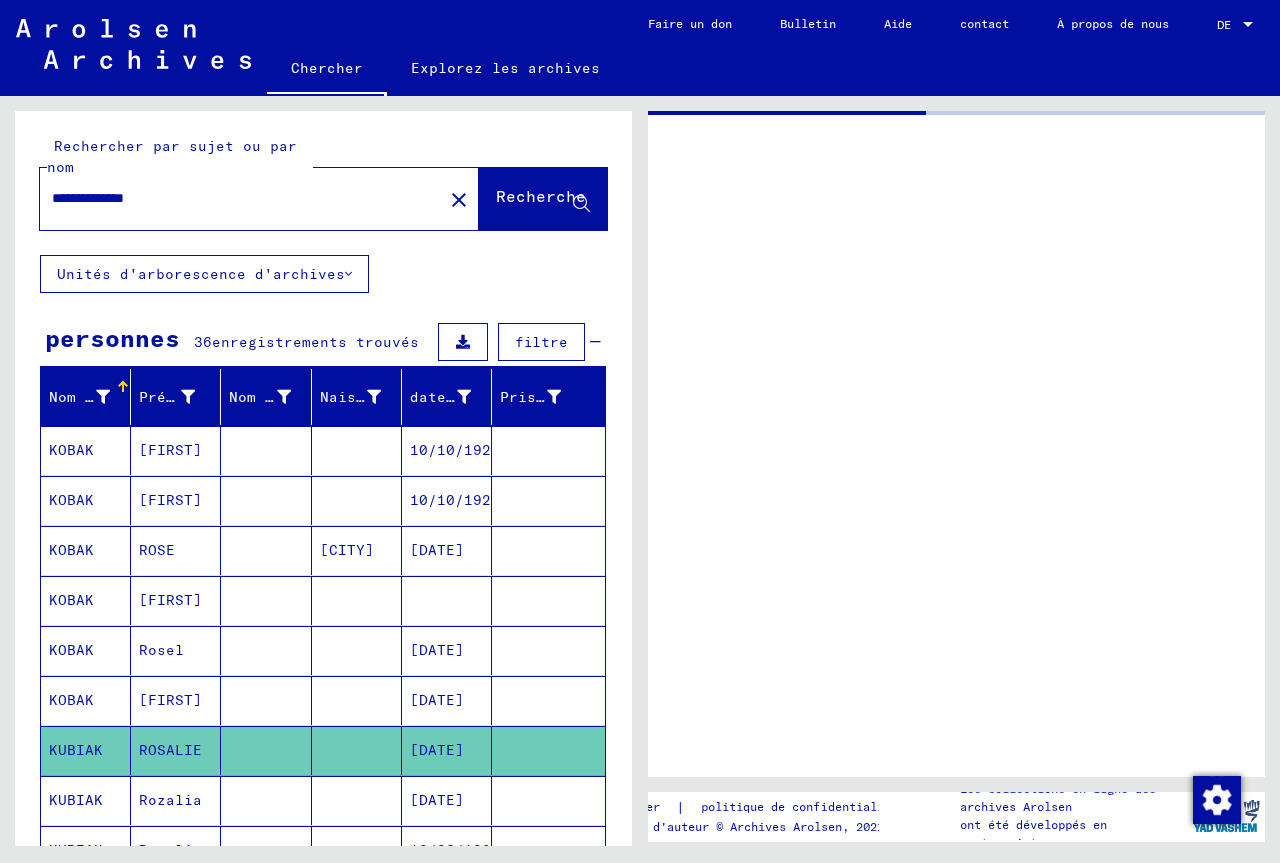 scroll, scrollTop: 0, scrollLeft: 0, axis: both 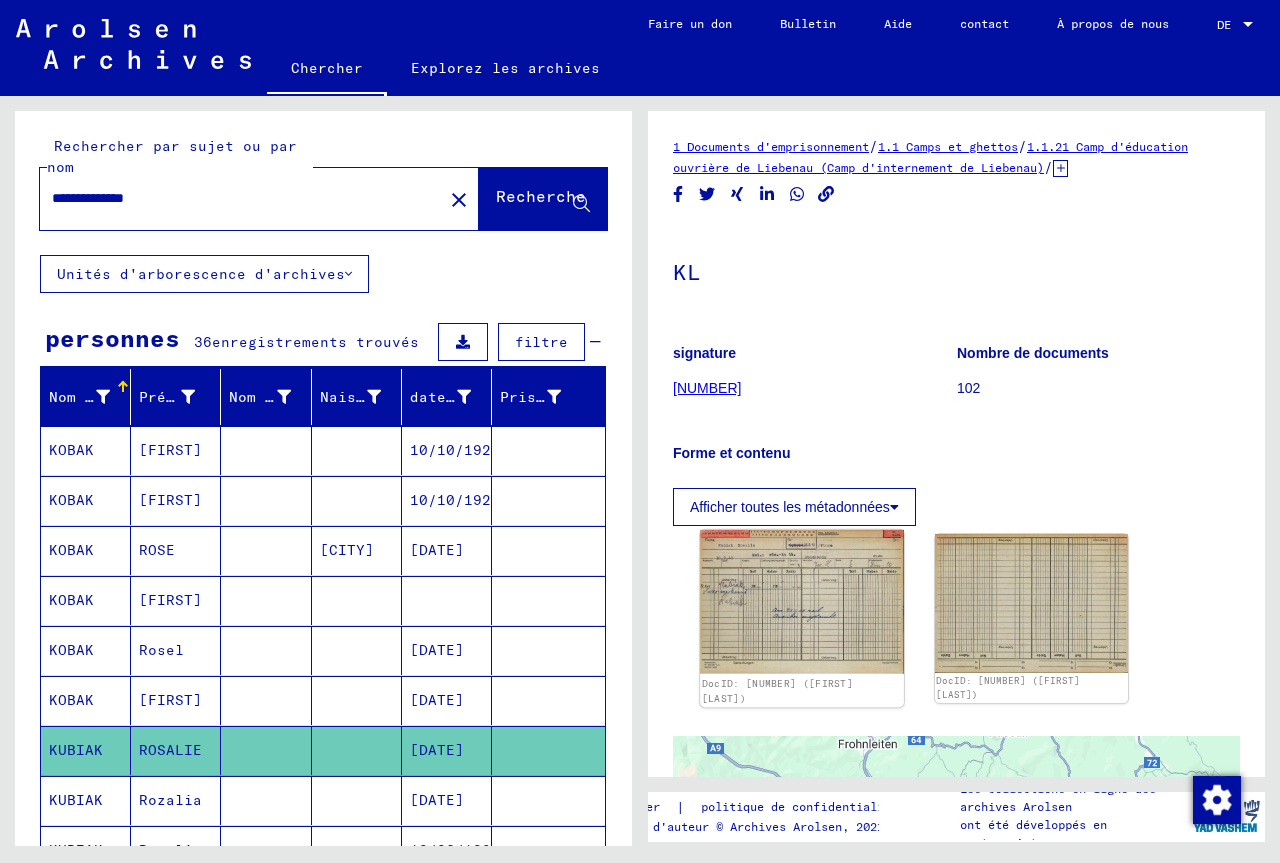 click 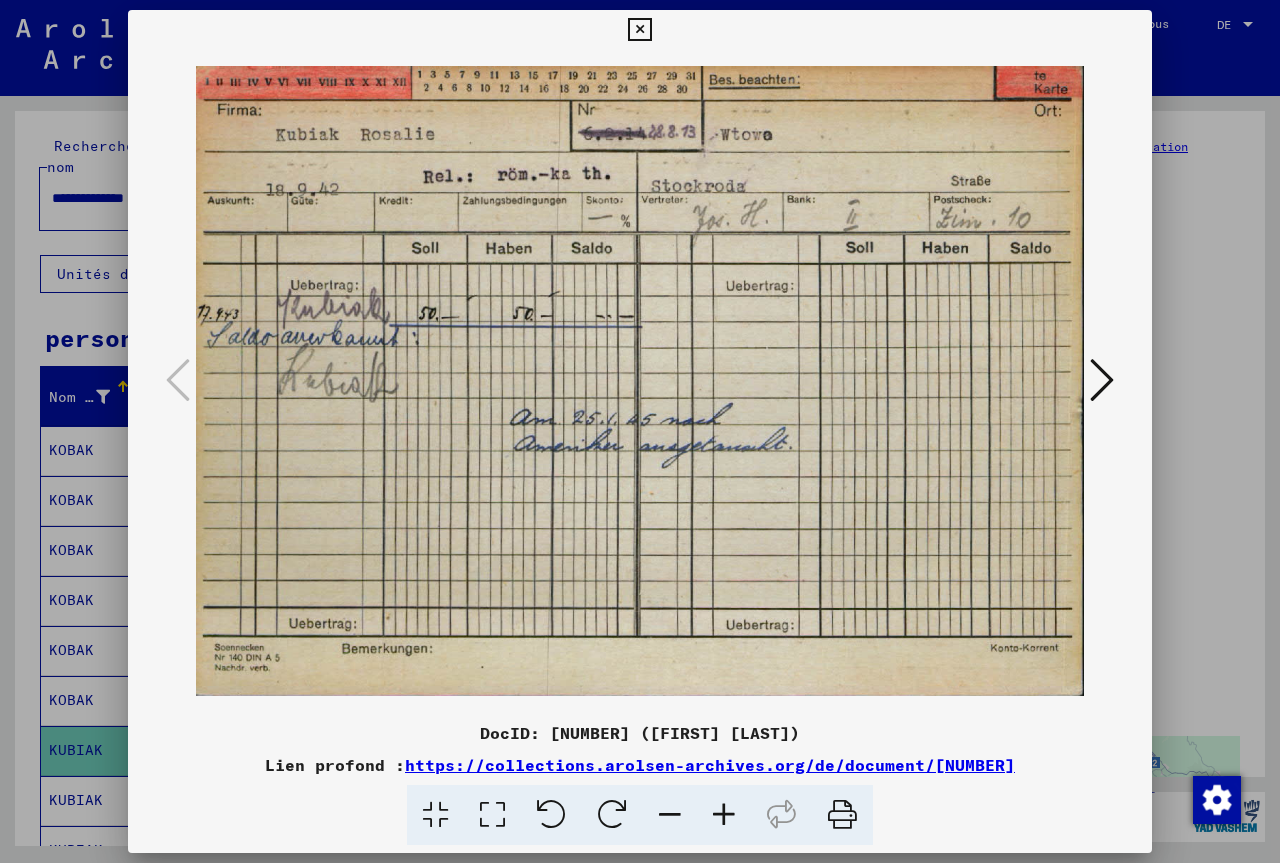 click at bounding box center (1102, 380) 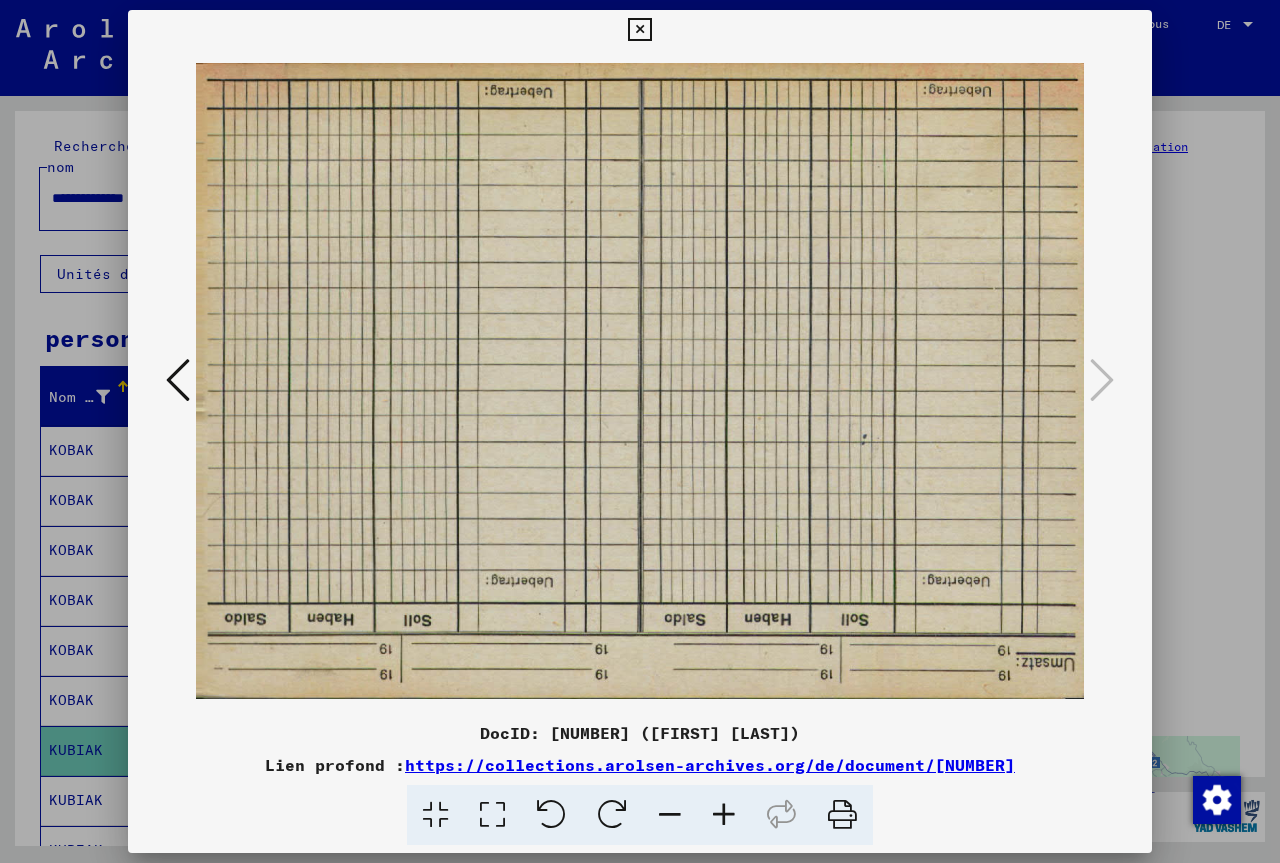 click at bounding box center [178, 380] 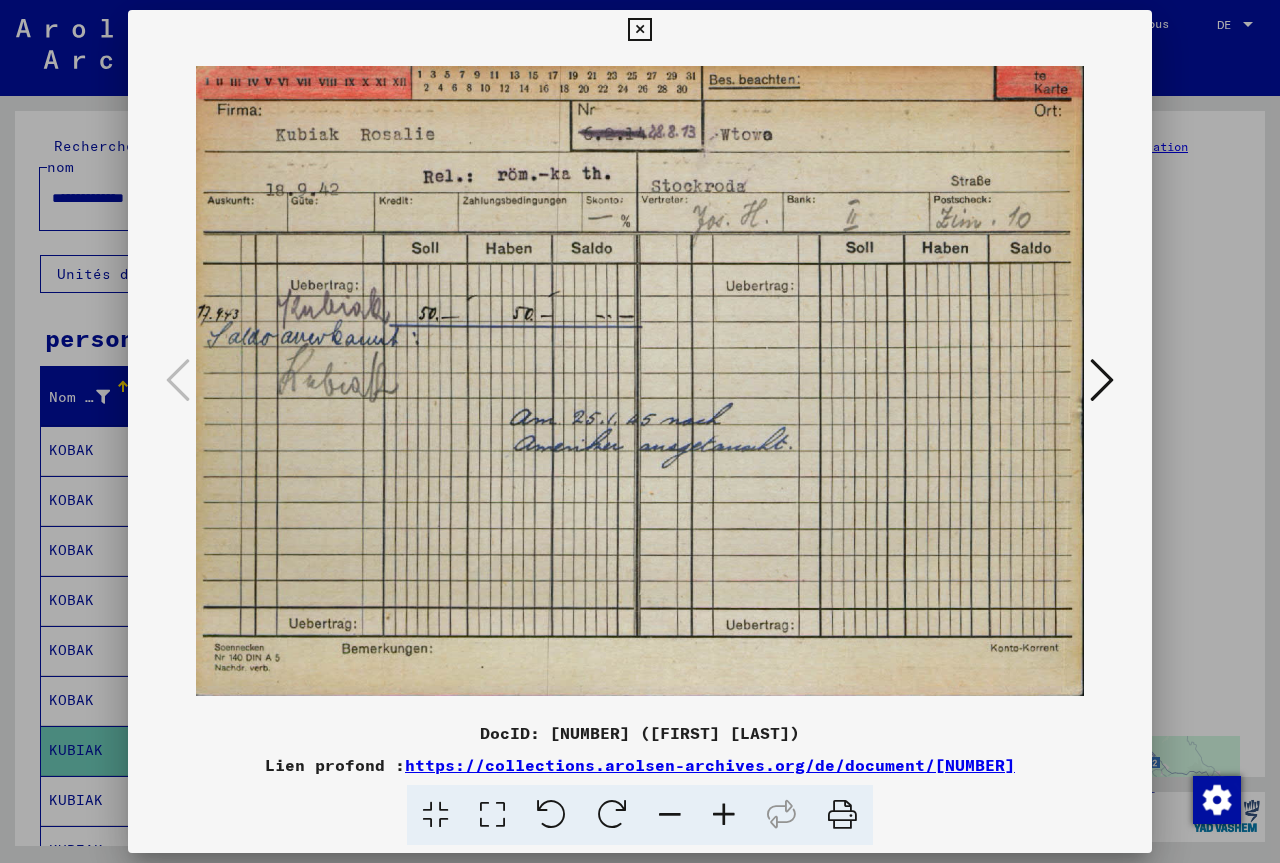 click at bounding box center (640, 431) 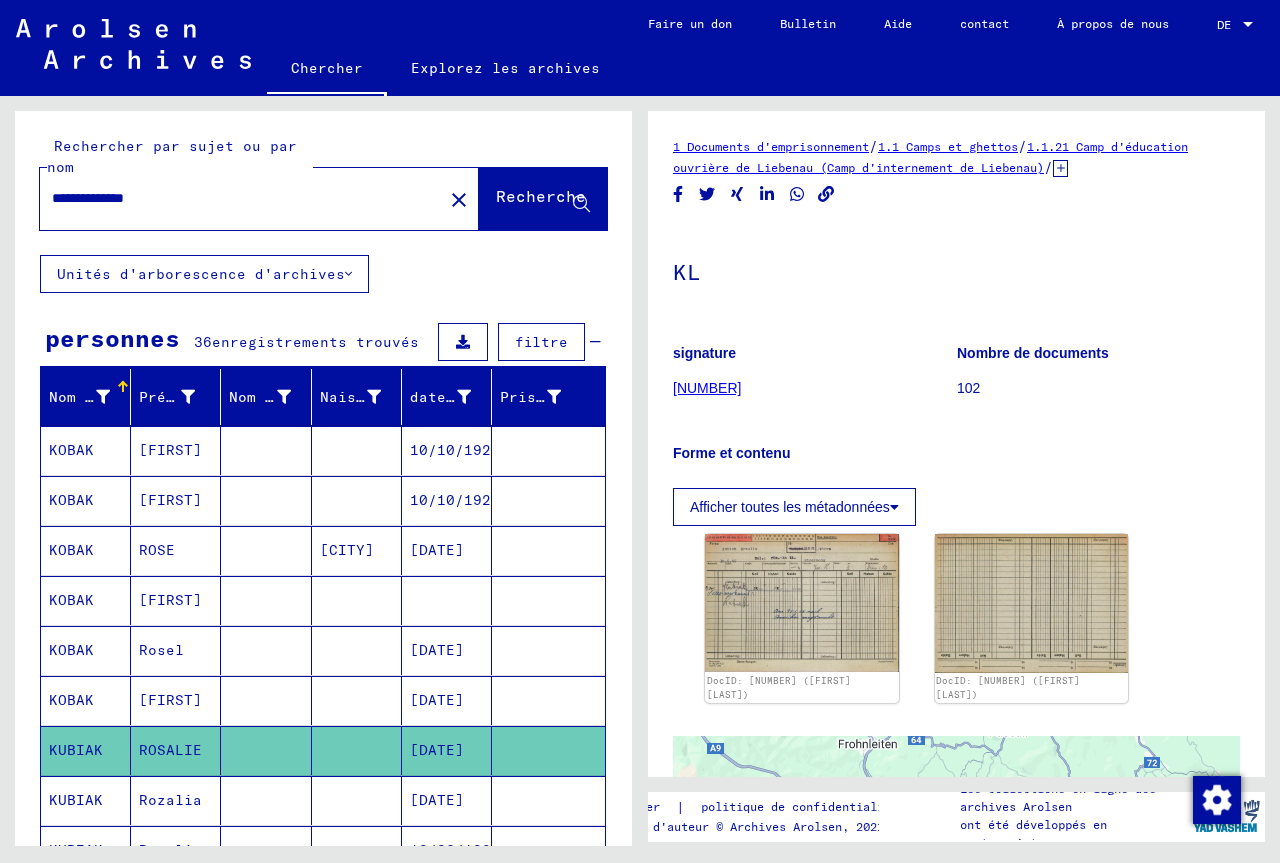 click on "**********" at bounding box center [241, 198] 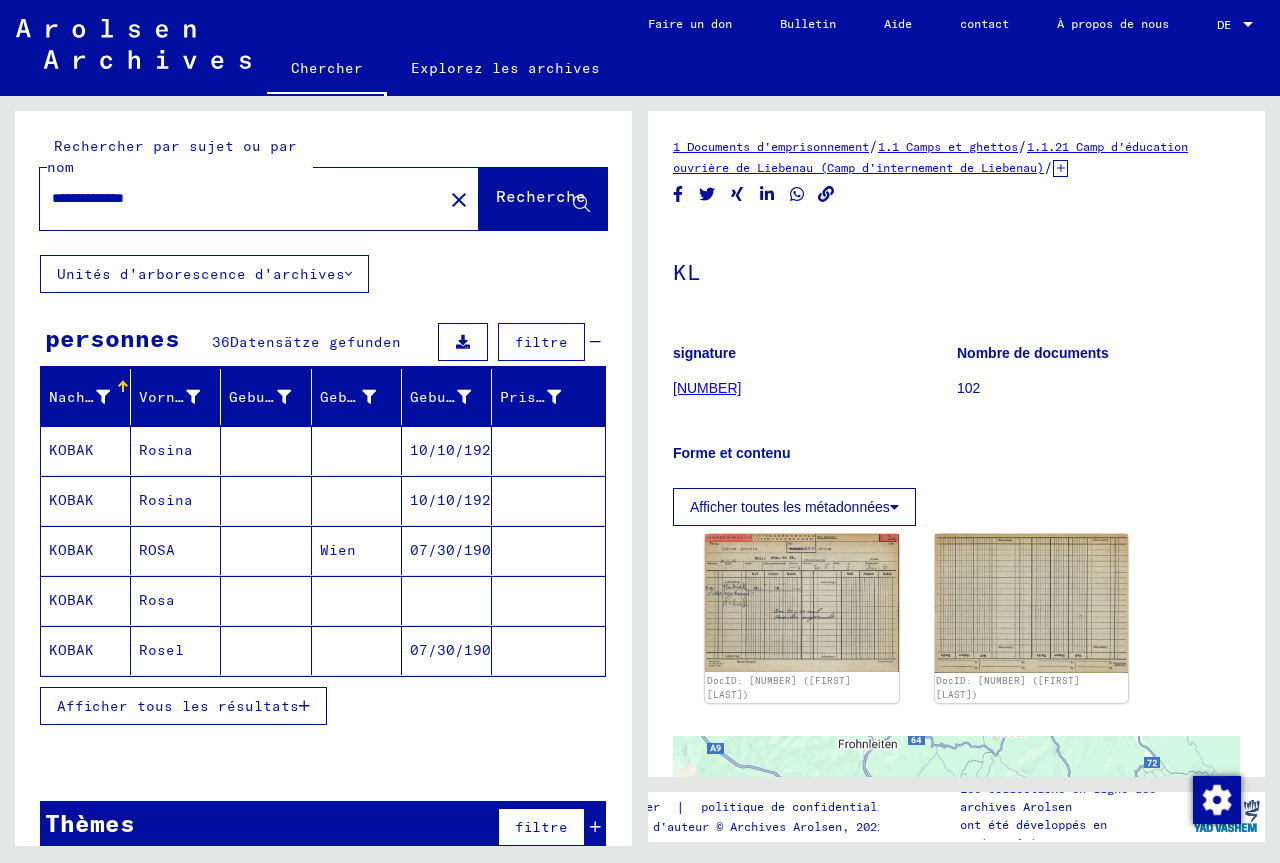 scroll, scrollTop: 0, scrollLeft: 0, axis: both 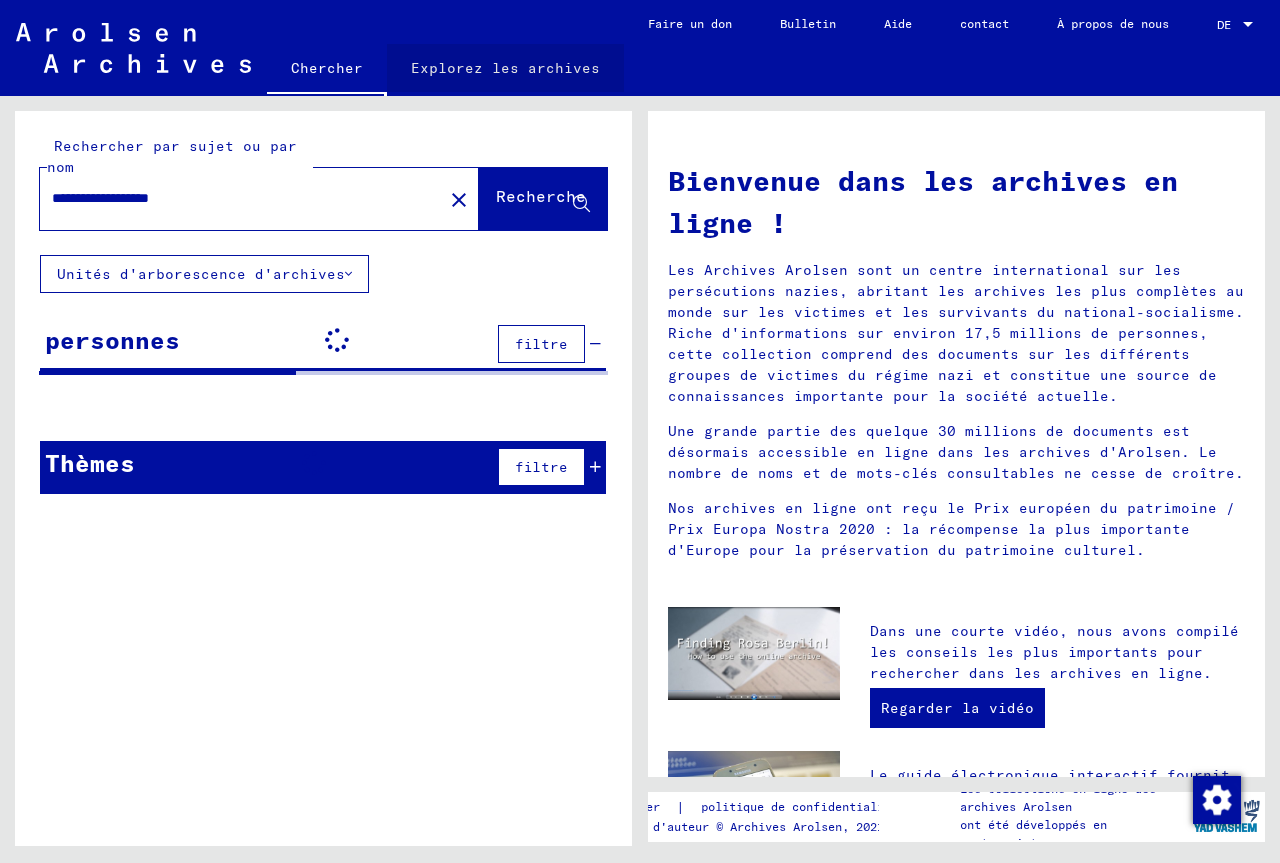 type on "**********" 